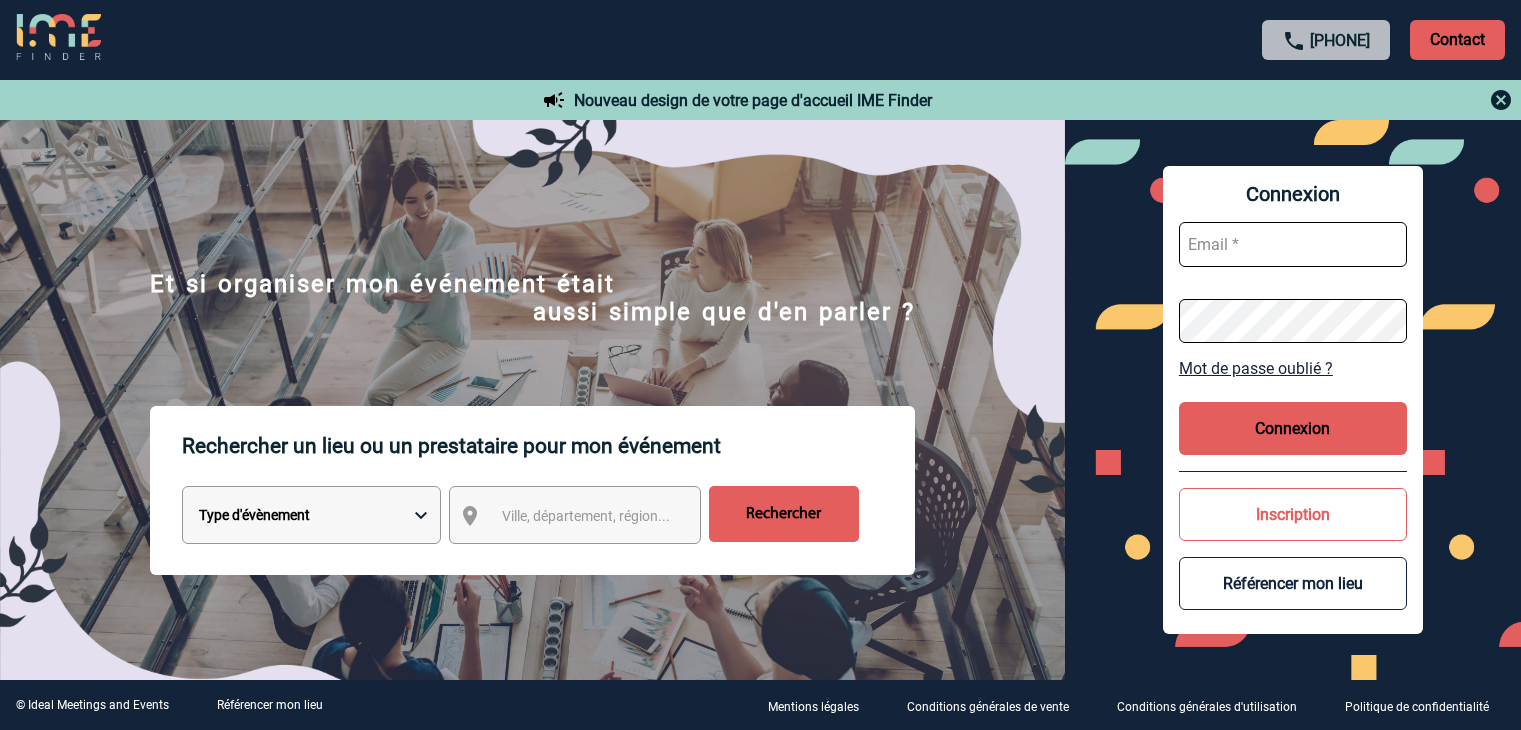 scroll, scrollTop: 0, scrollLeft: 0, axis: both 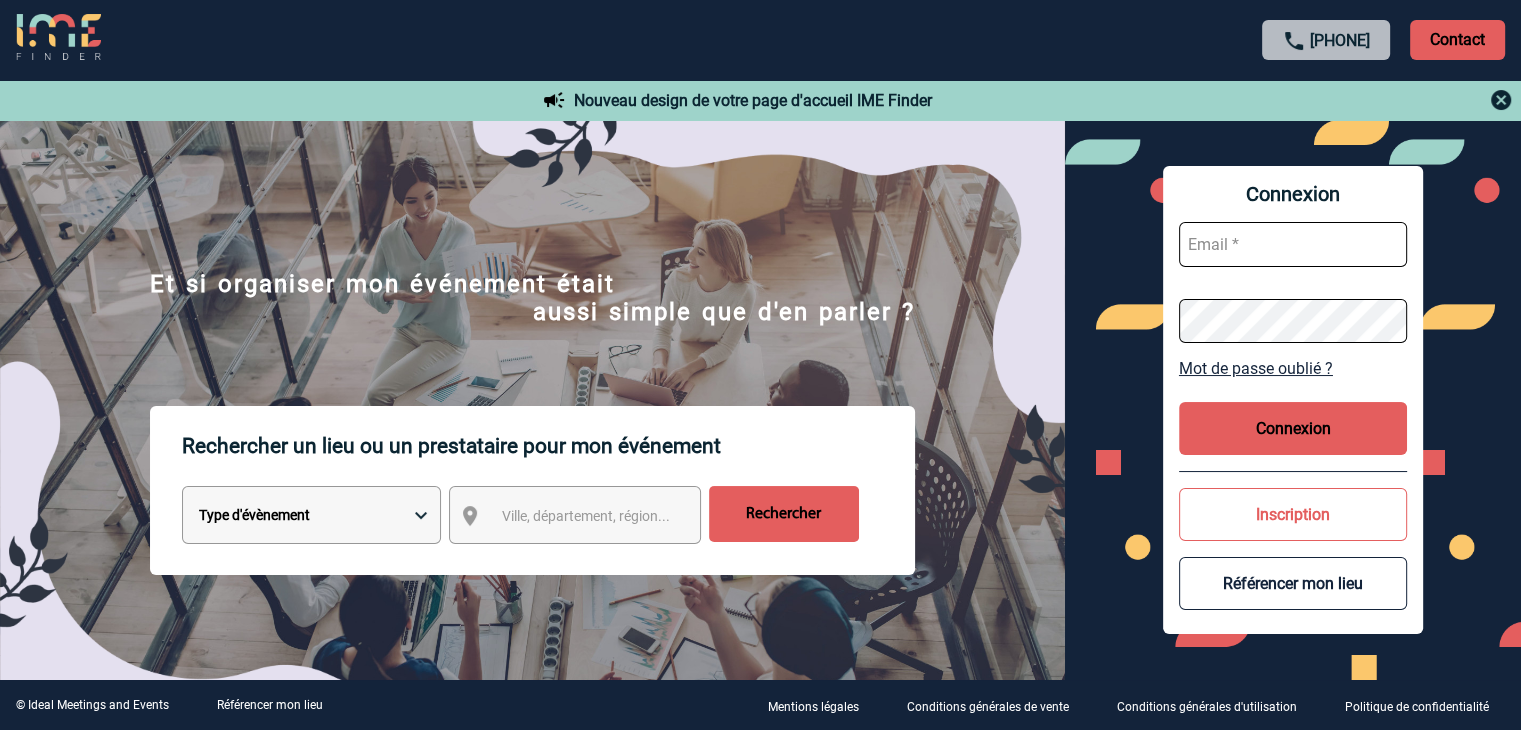 click at bounding box center (1293, 244) 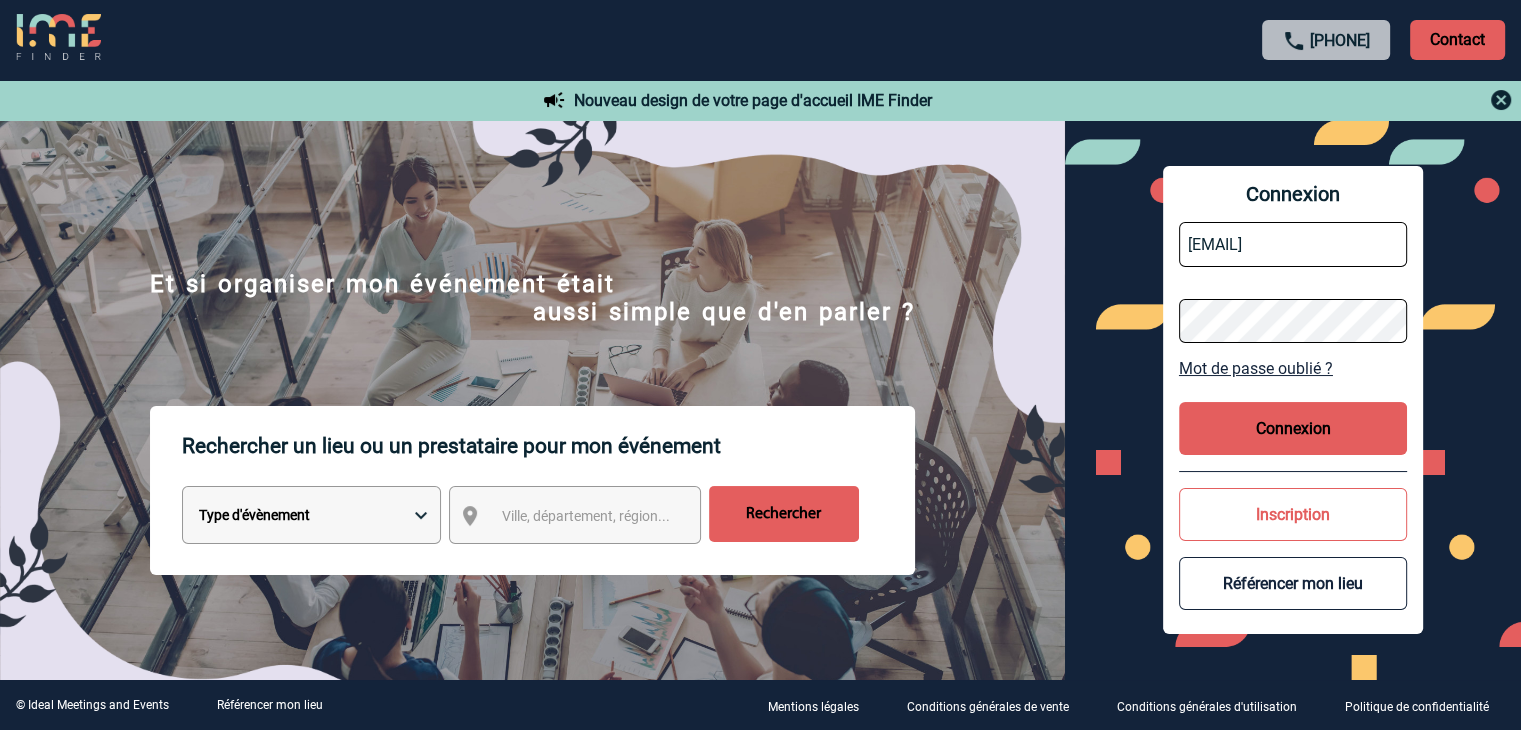 click on "Connexion" at bounding box center (1293, 428) 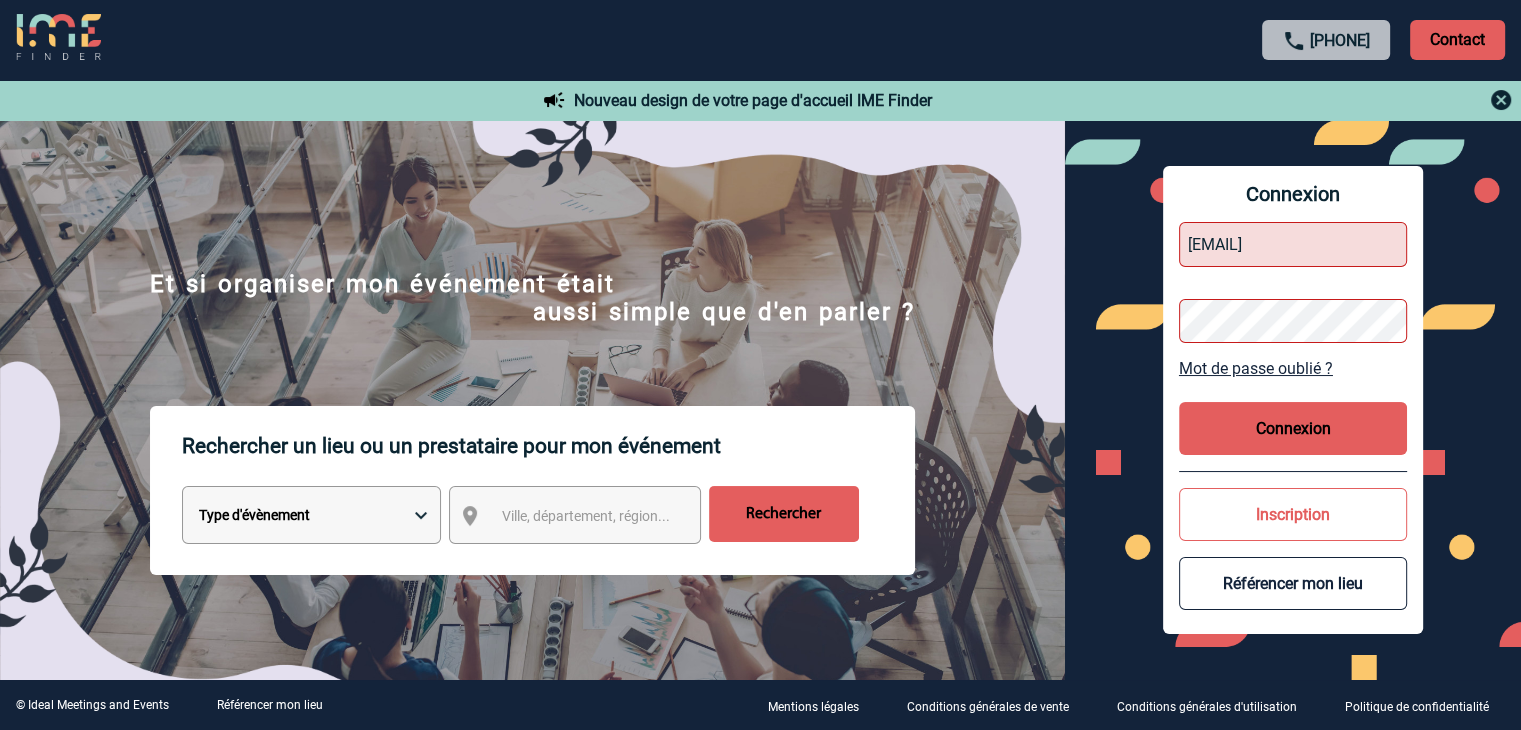 click on "Connexion" at bounding box center (1293, 428) 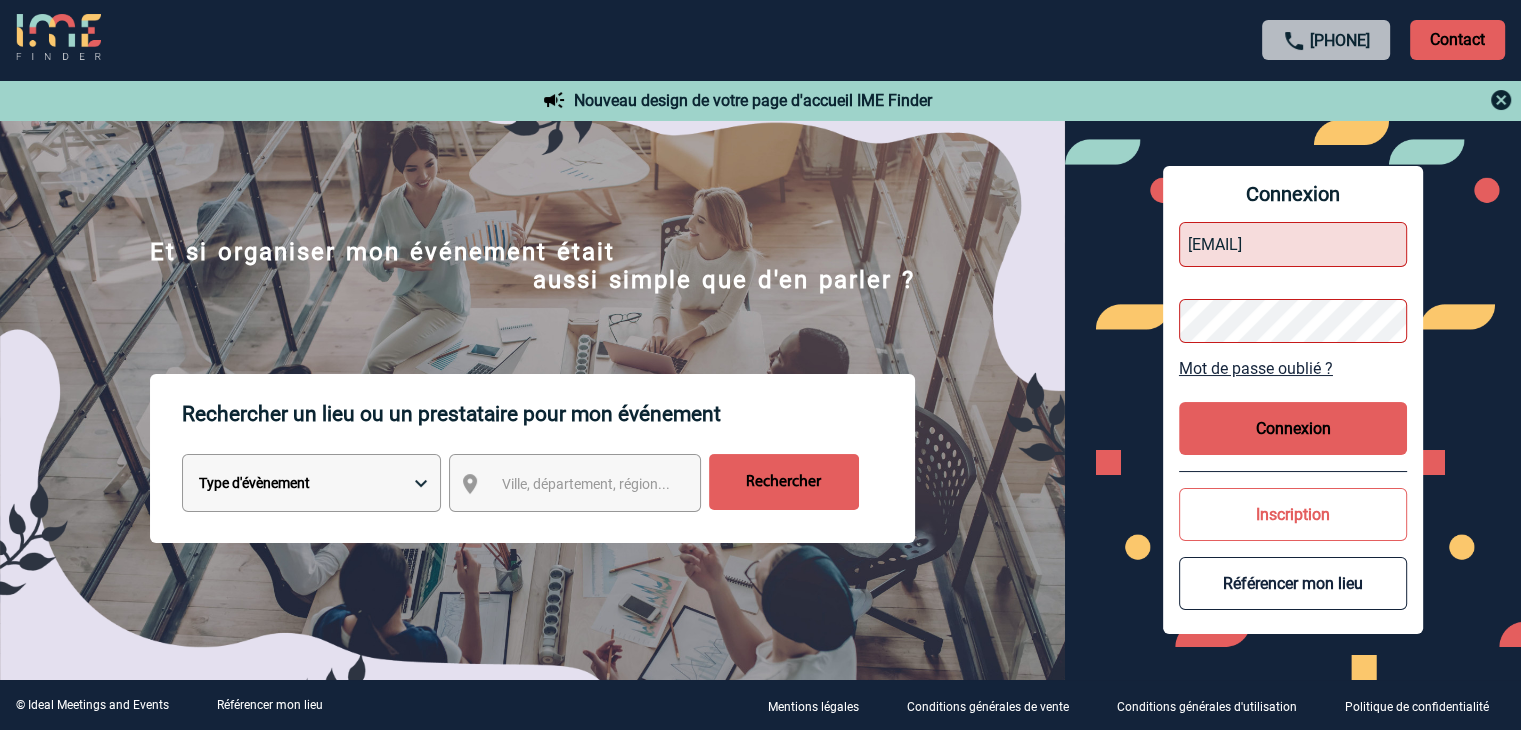 scroll, scrollTop: 0, scrollLeft: 0, axis: both 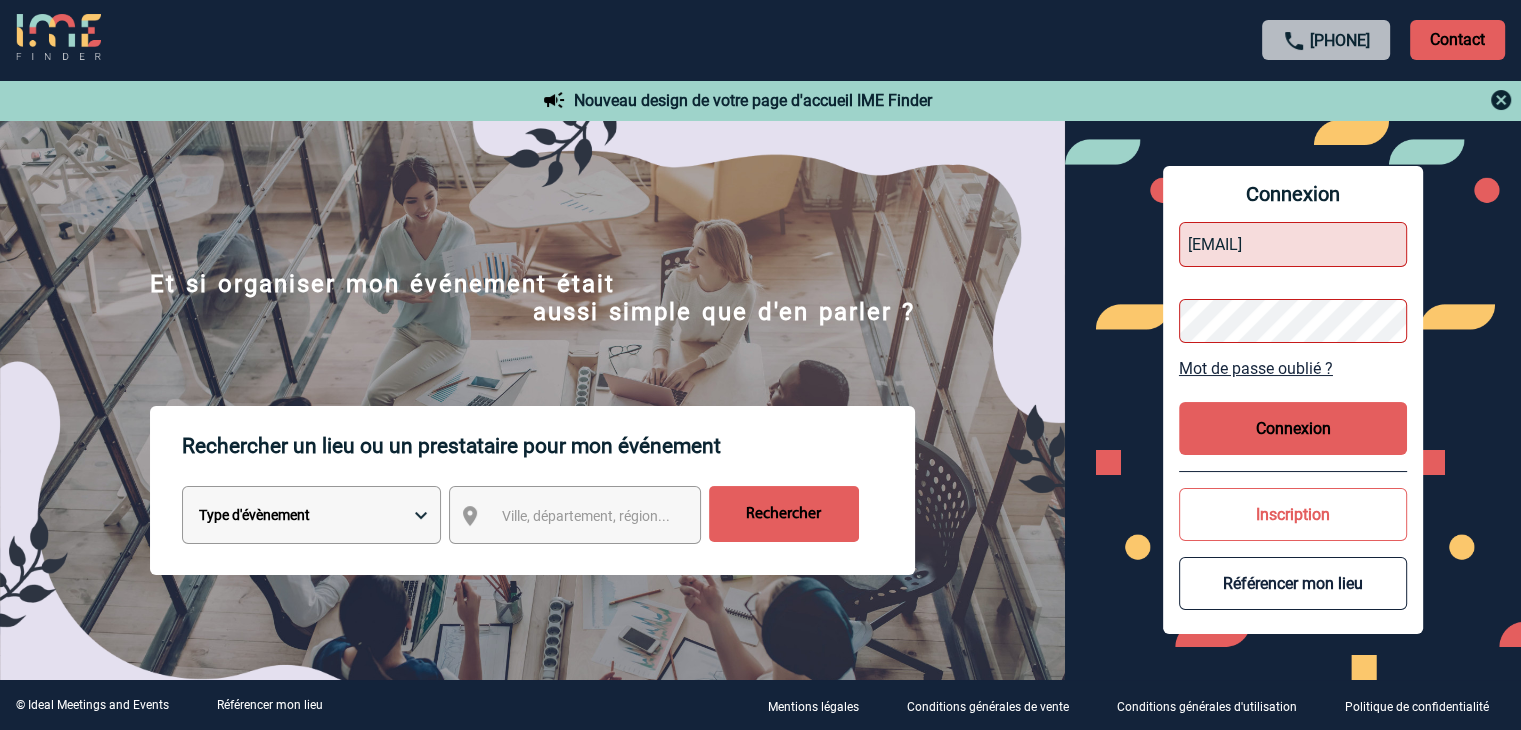 click on "Connexion" at bounding box center [1293, 428] 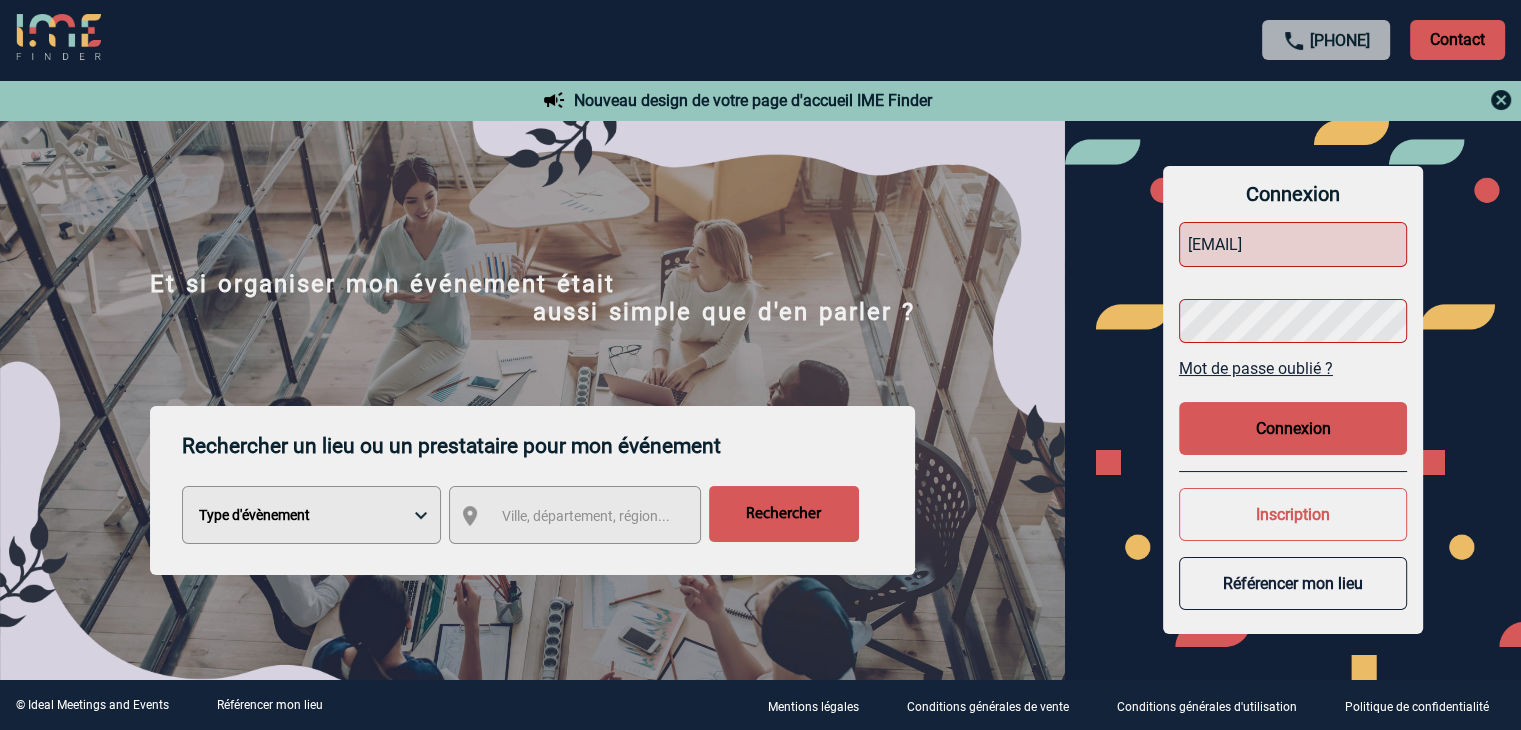 click at bounding box center [760, 365] 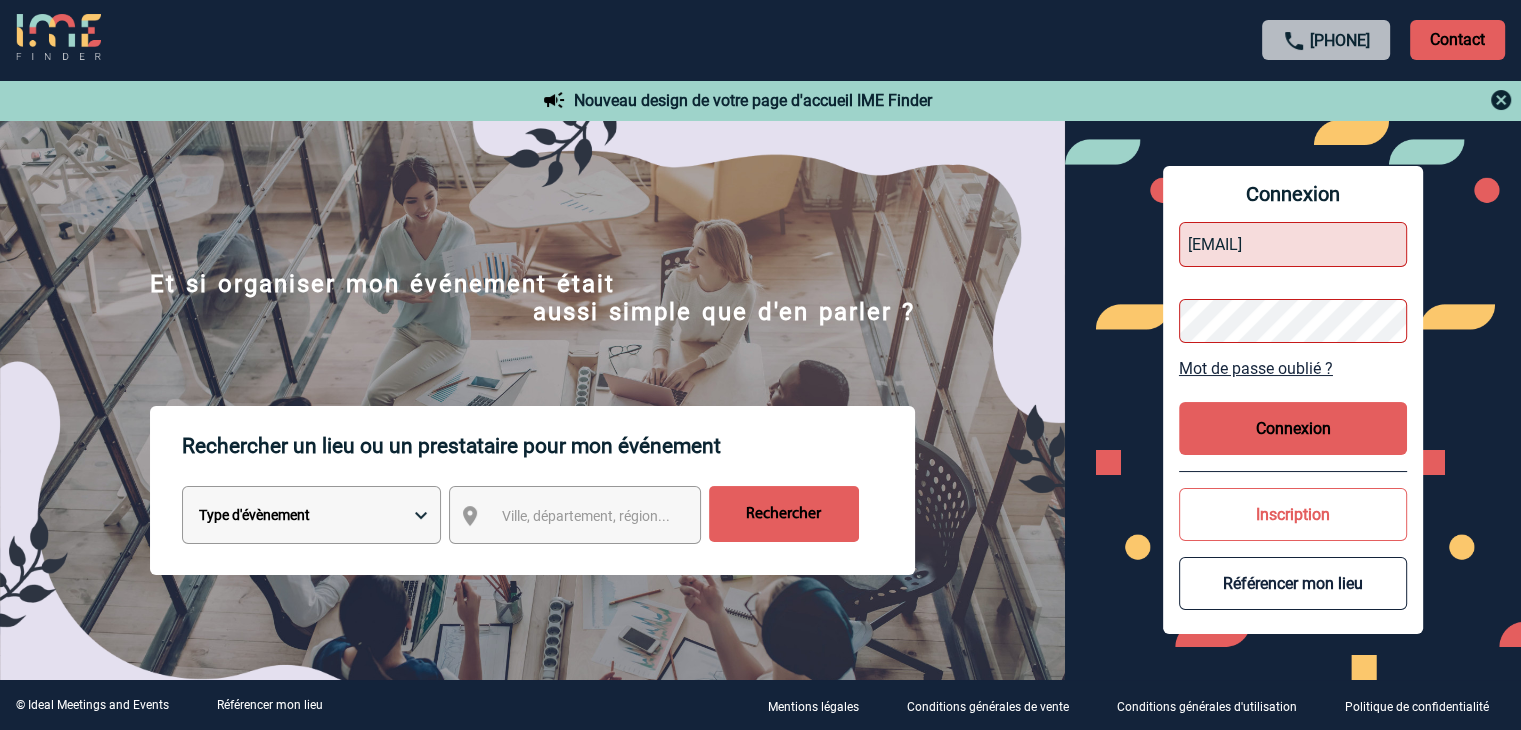 click on "Connexion" at bounding box center [1293, 428] 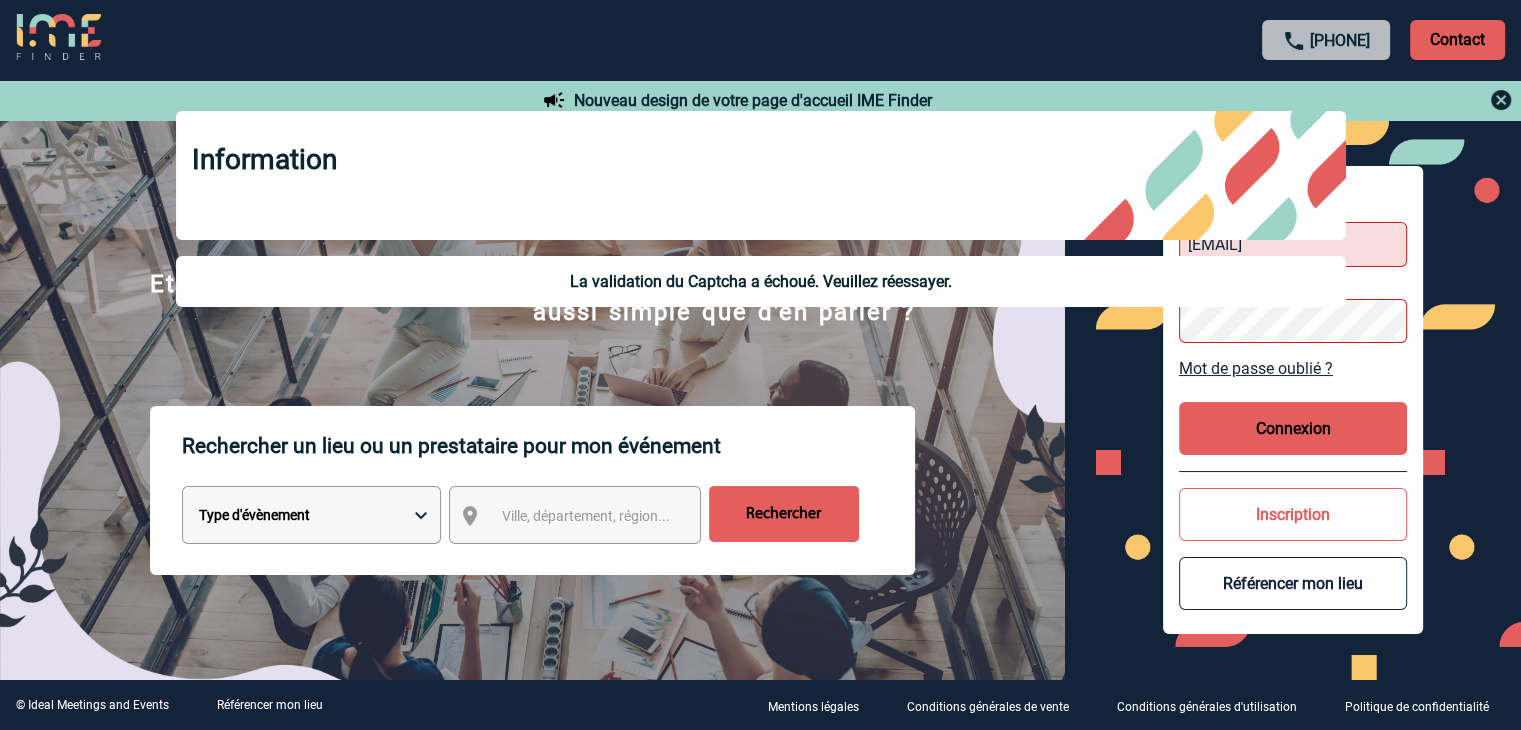 click on "Connexion" at bounding box center [1293, 428] 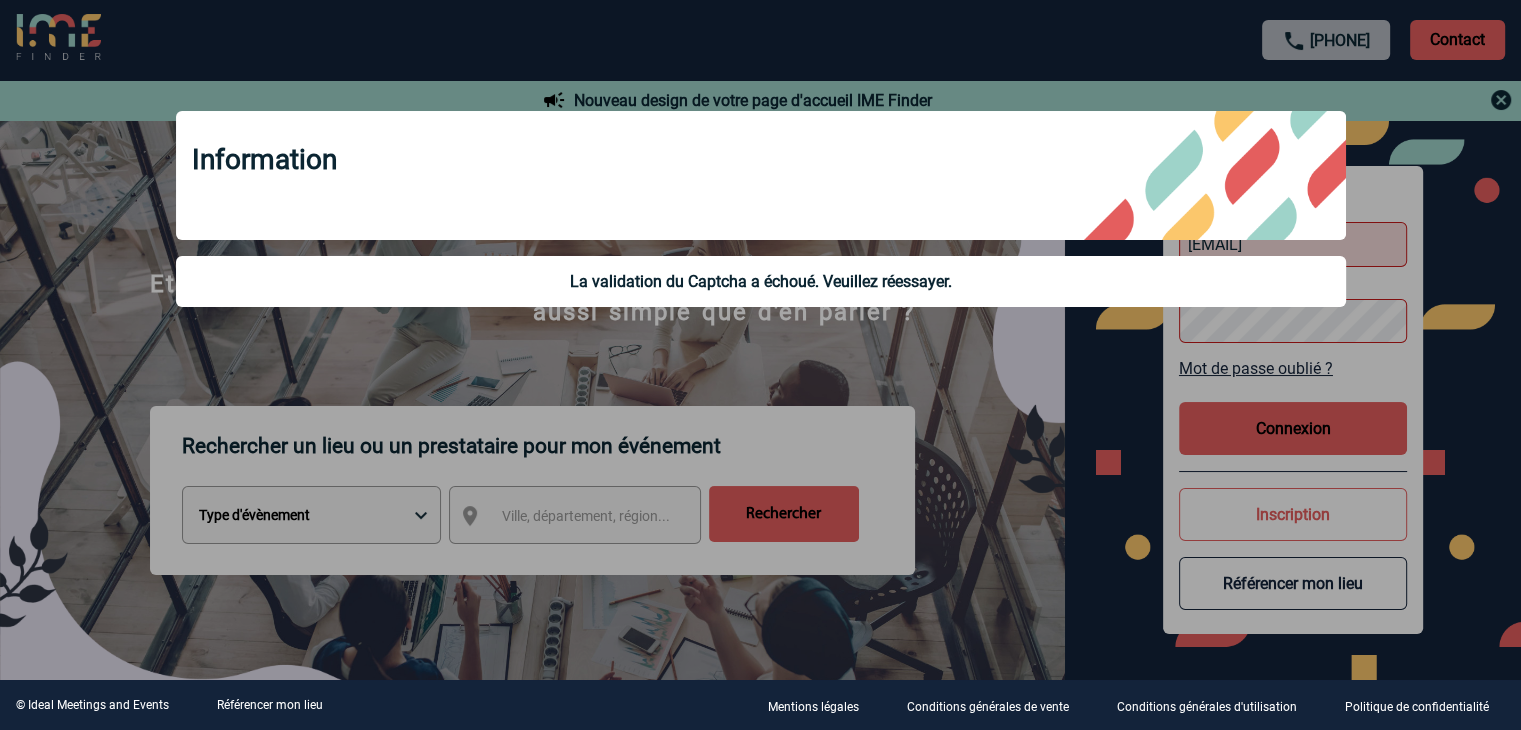 click at bounding box center (760, 365) 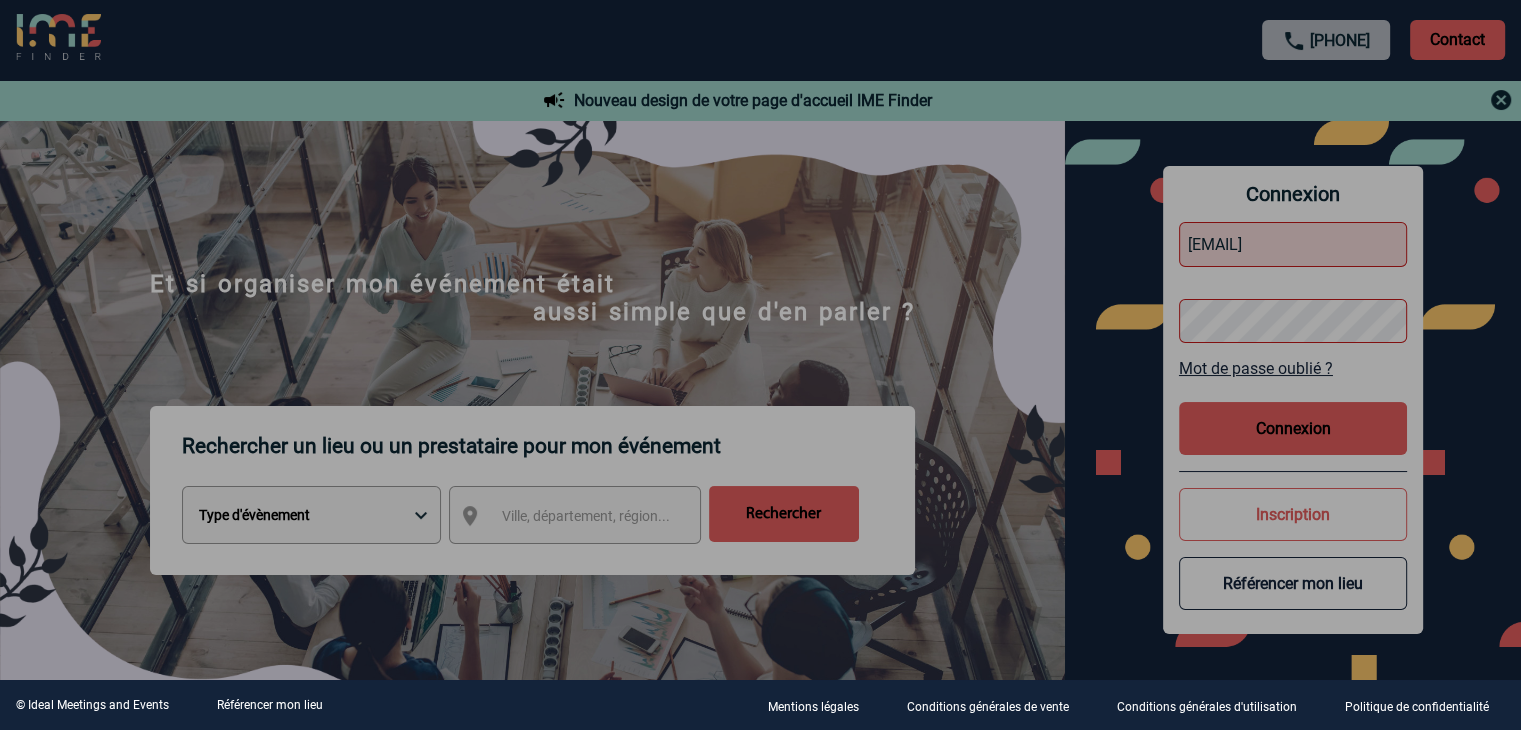 click at bounding box center (760, 365) 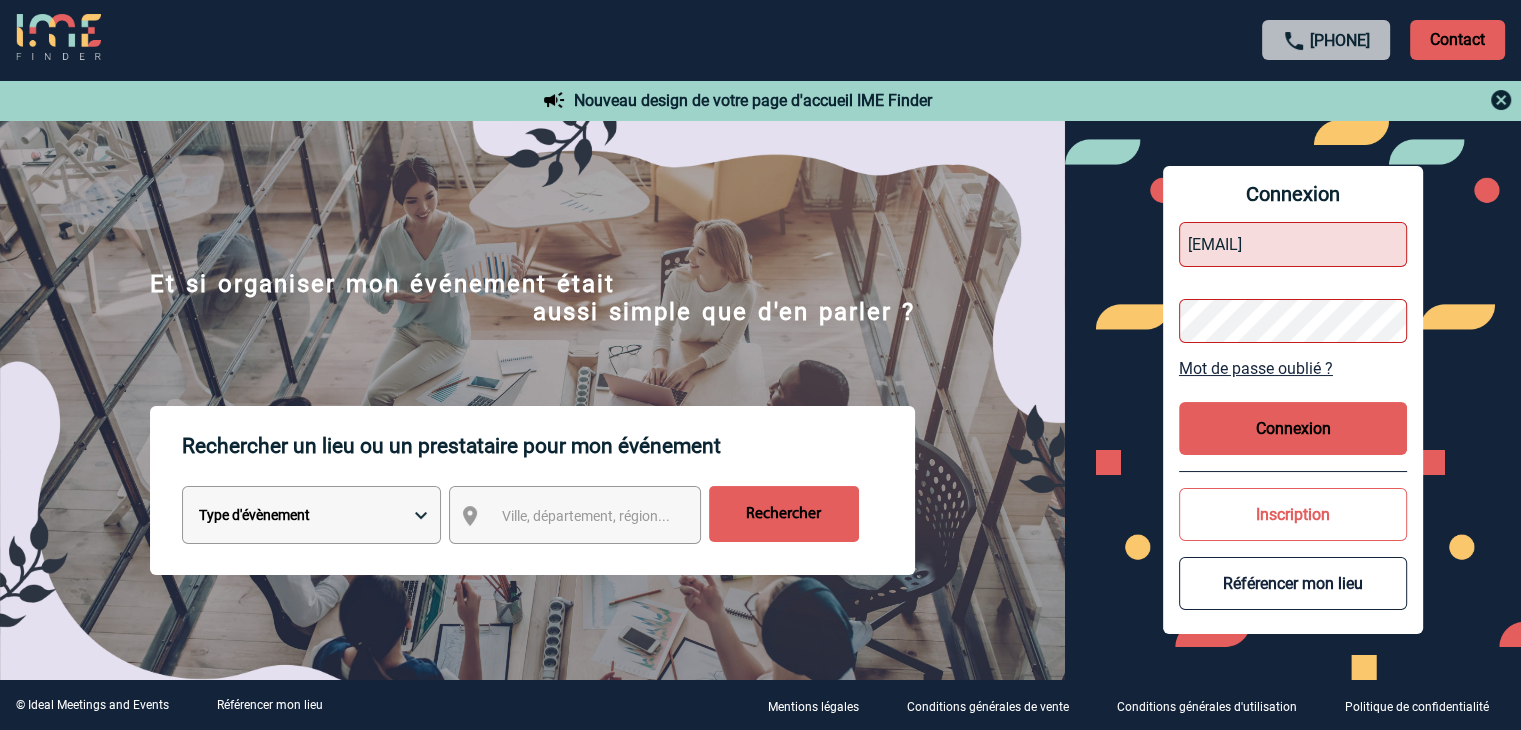 click on "Connexion" at bounding box center (1293, 428) 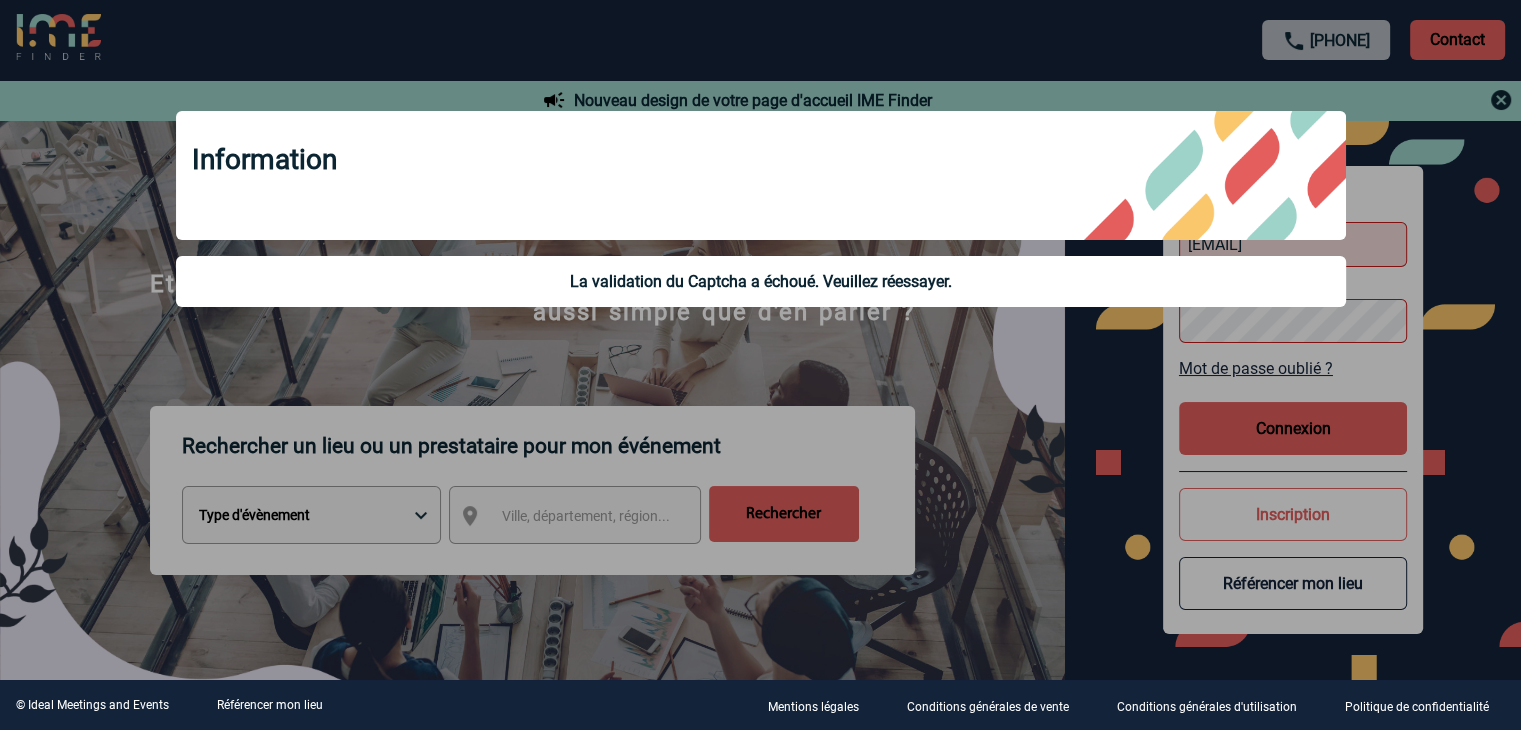 click at bounding box center [760, 365] 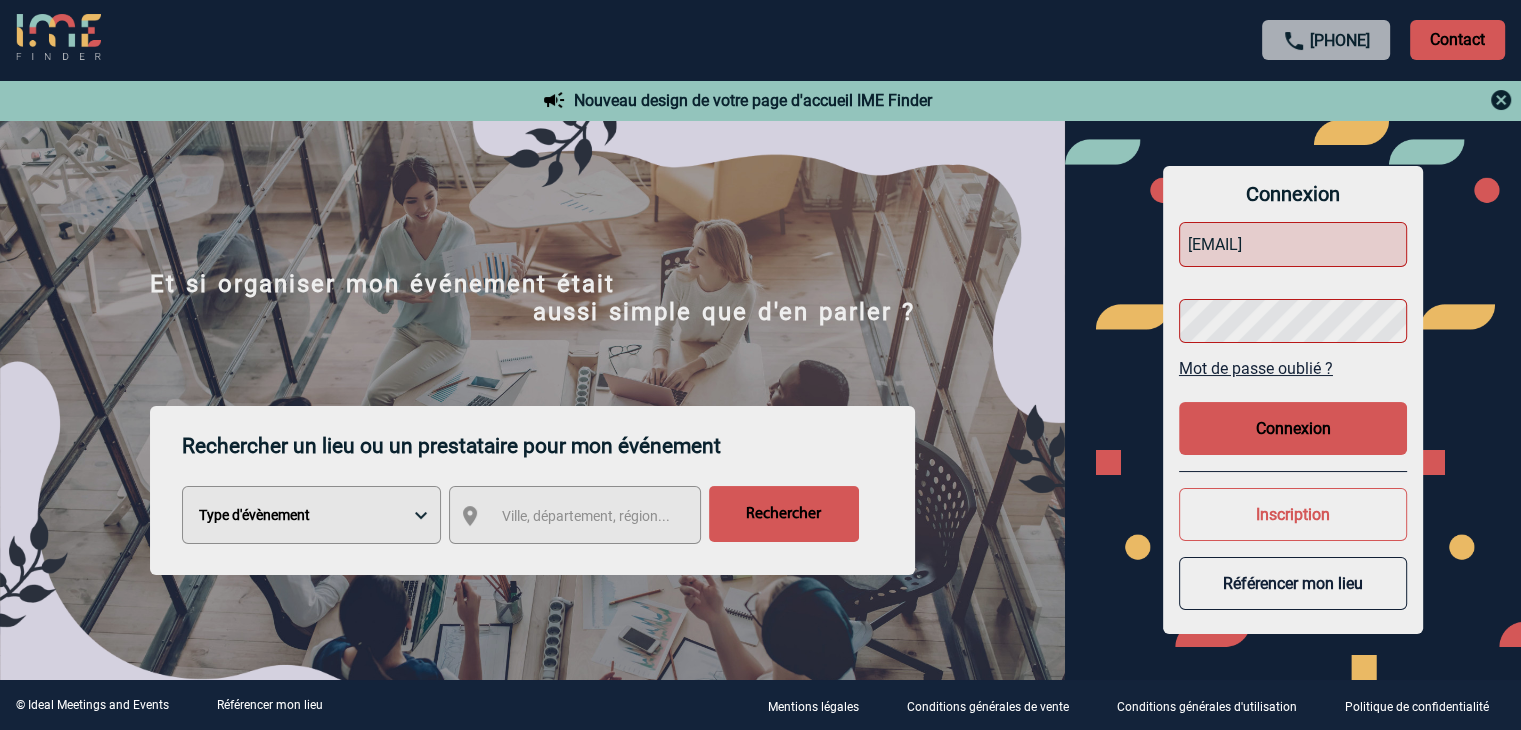 click on "+33 1 45 72 07 14
Contact
Contact
Nouveau design de votre page d'accueil IME Finder
Et si organiser mon événement était
aussi simple que d'en parler ?
Réunion Autre" at bounding box center [760, 365] 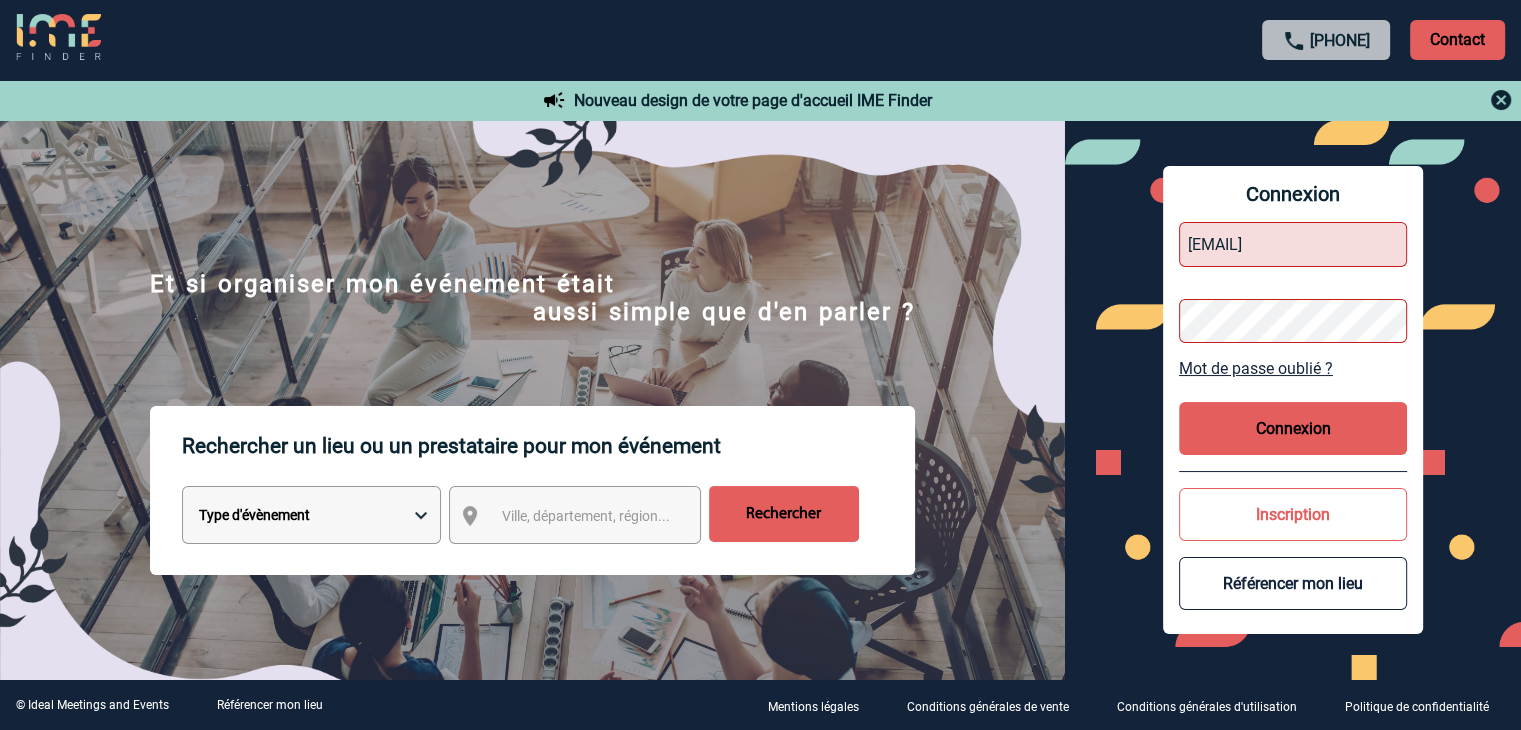 click on "[EMAIL]" at bounding box center [1293, 244] 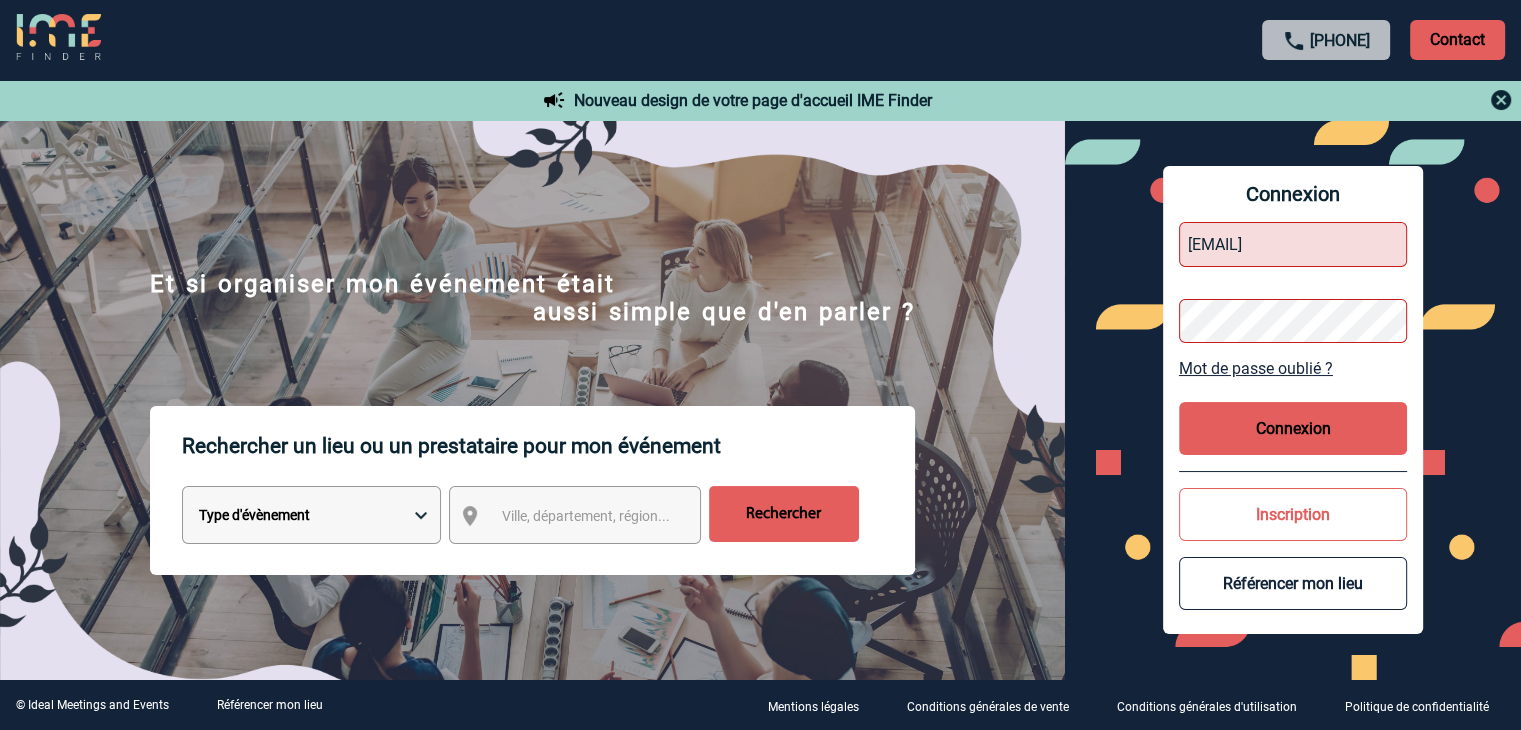 click on "Connexion" at bounding box center [1293, 428] 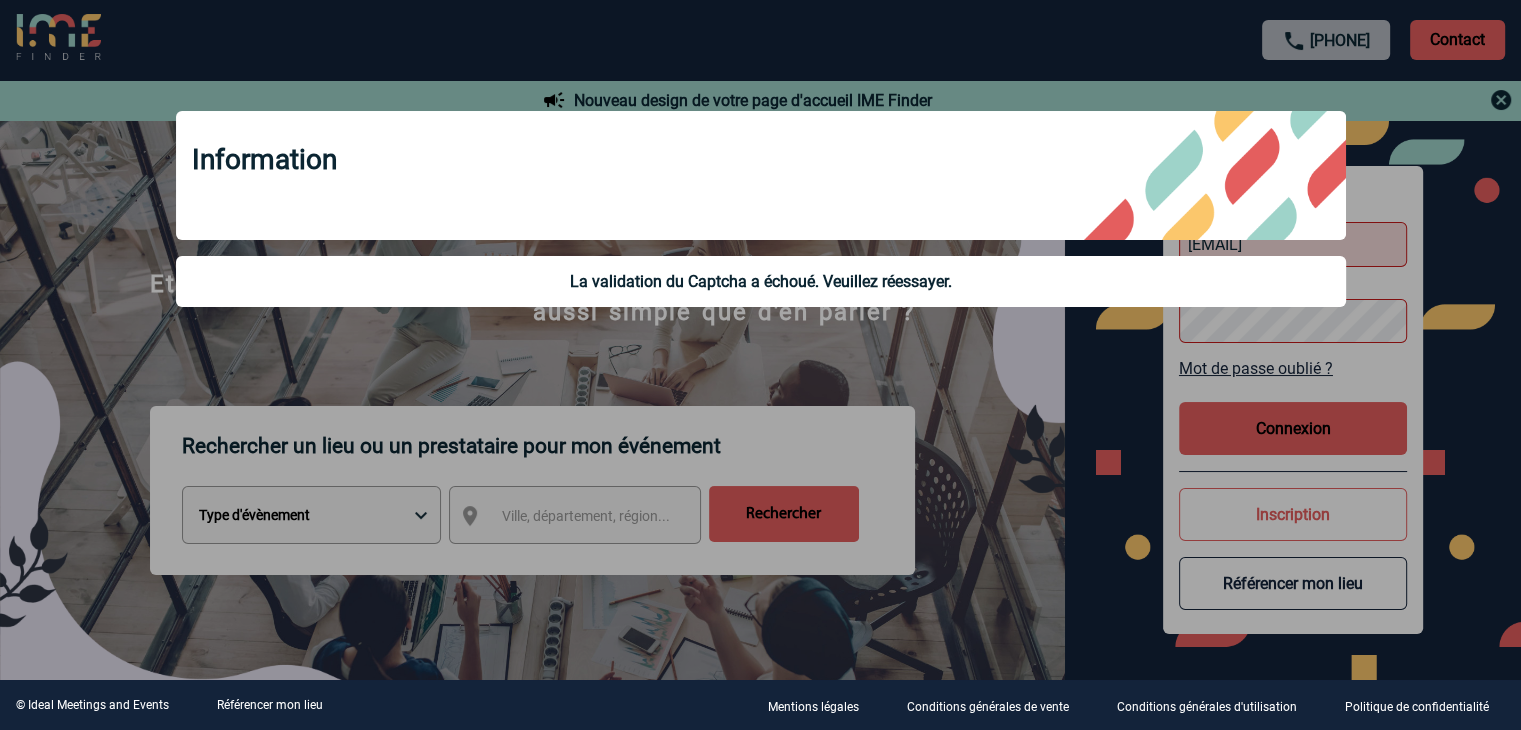 click at bounding box center [760, 365] 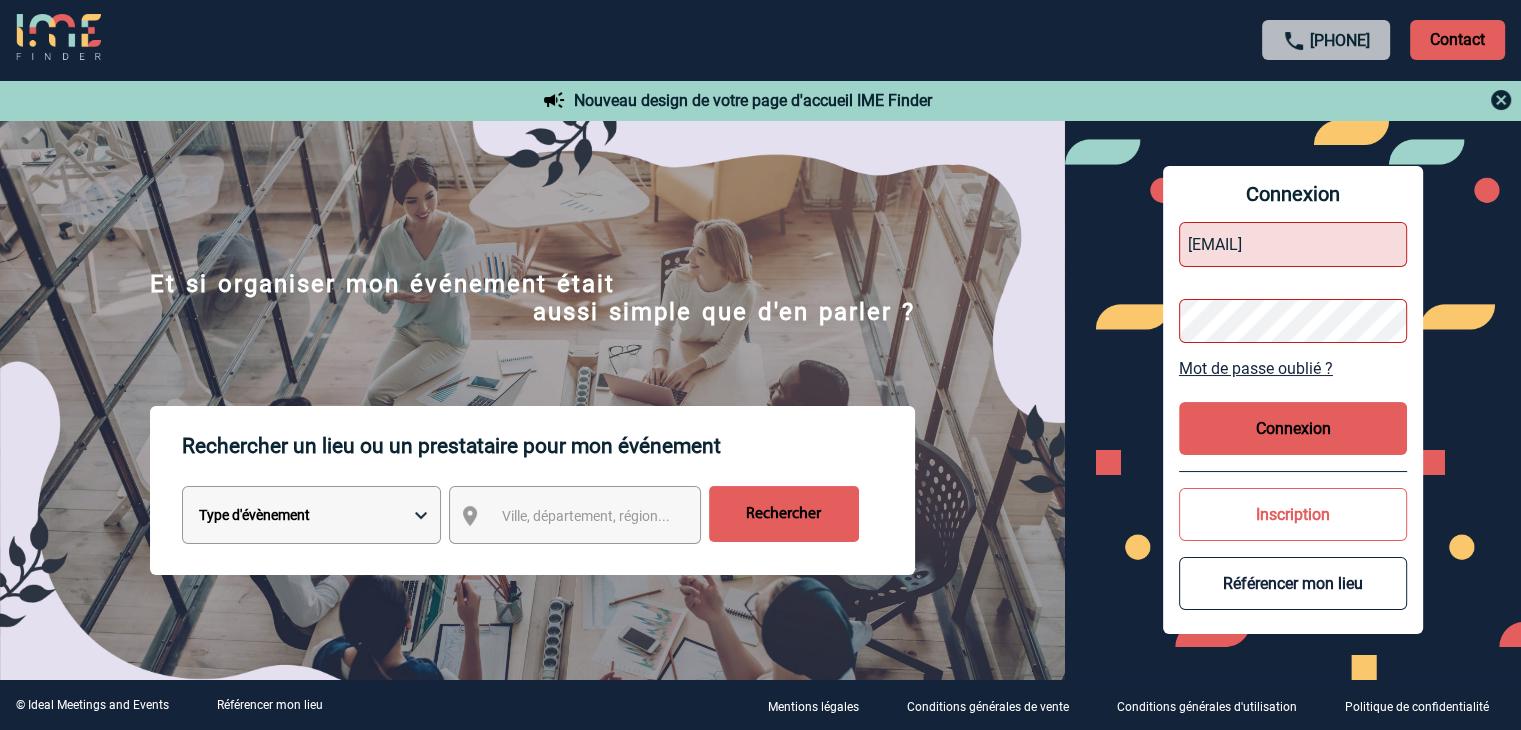 click on "contact@bustoque.fr" at bounding box center [1293, 244] 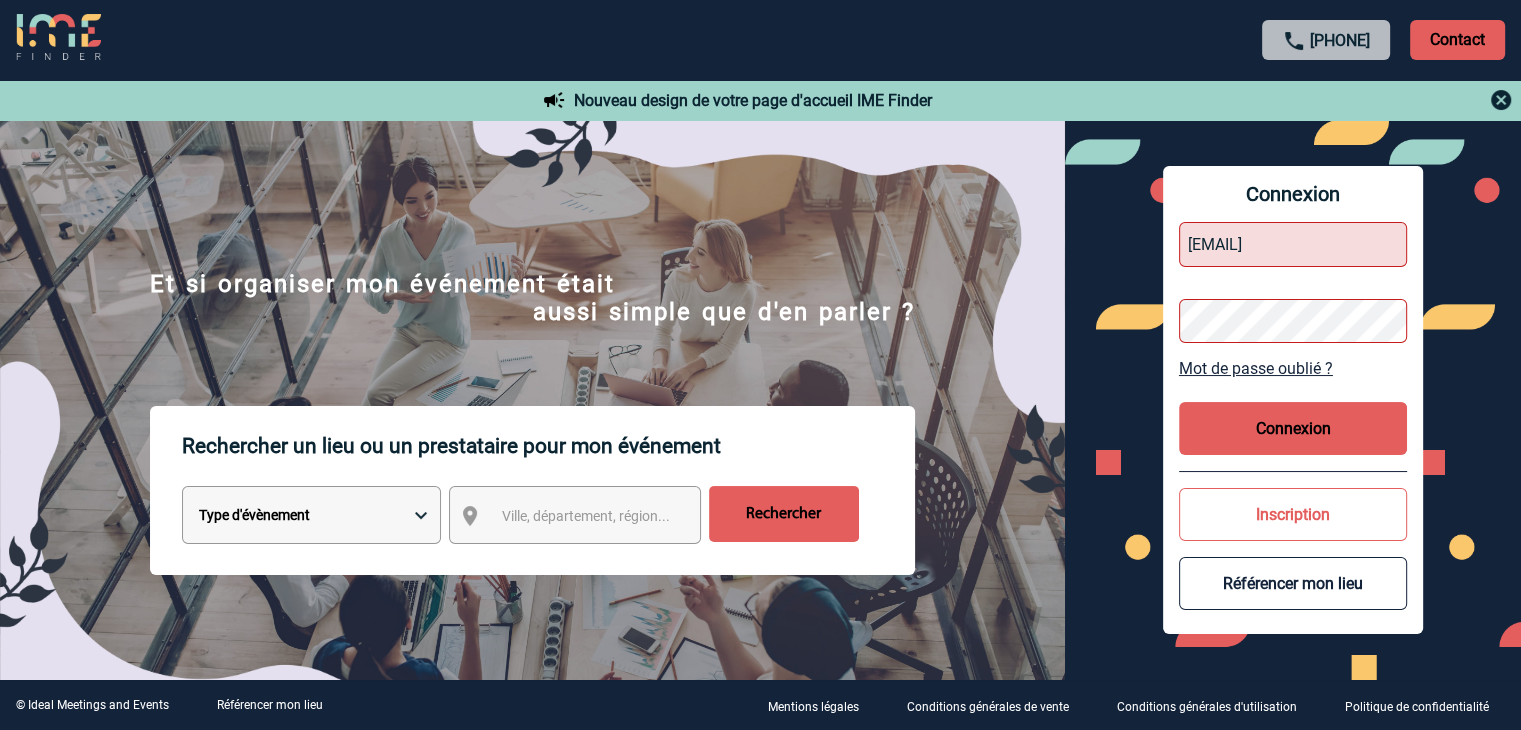 type on "reservations@bustoque.fr" 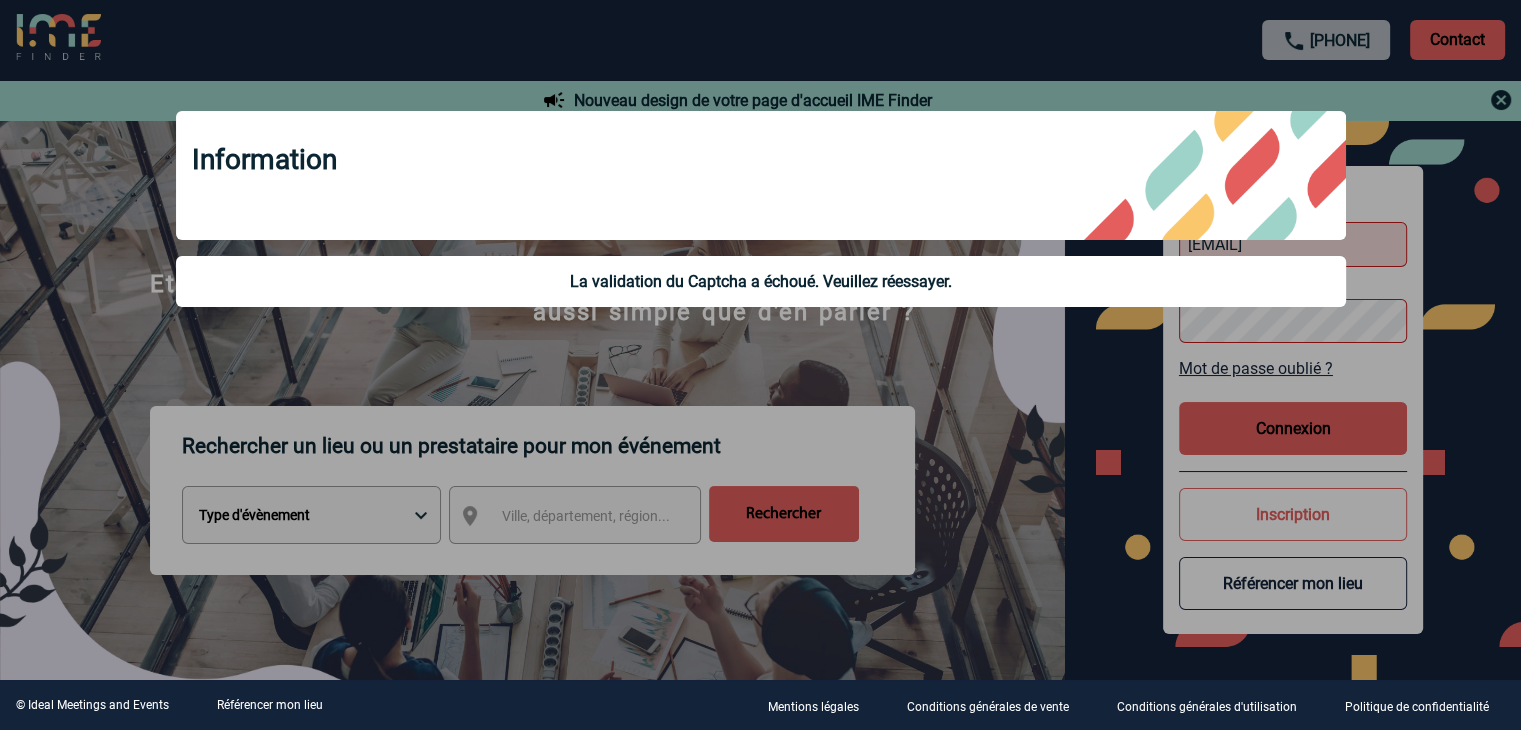 click at bounding box center [760, 365] 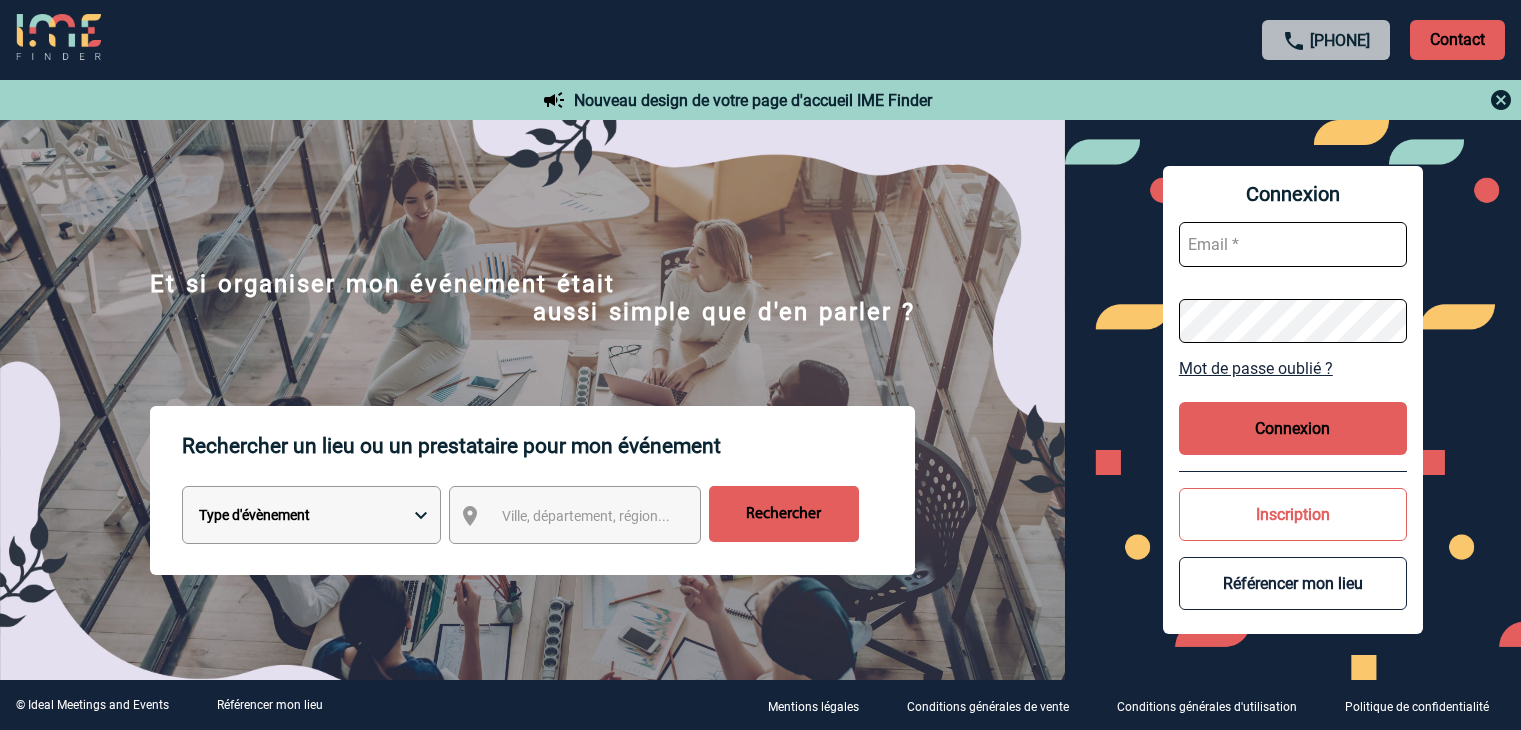scroll, scrollTop: 0, scrollLeft: 0, axis: both 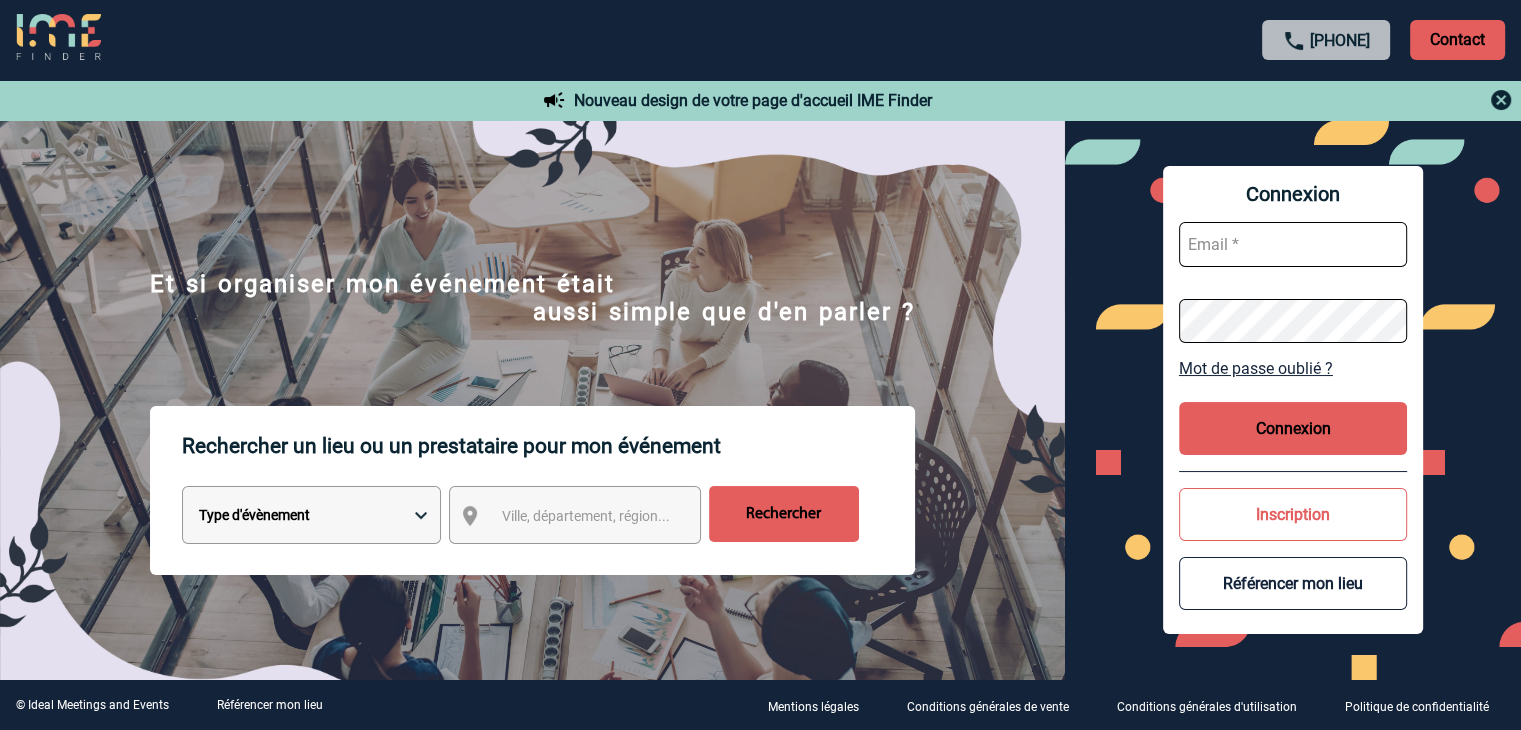 click at bounding box center (1293, 244) 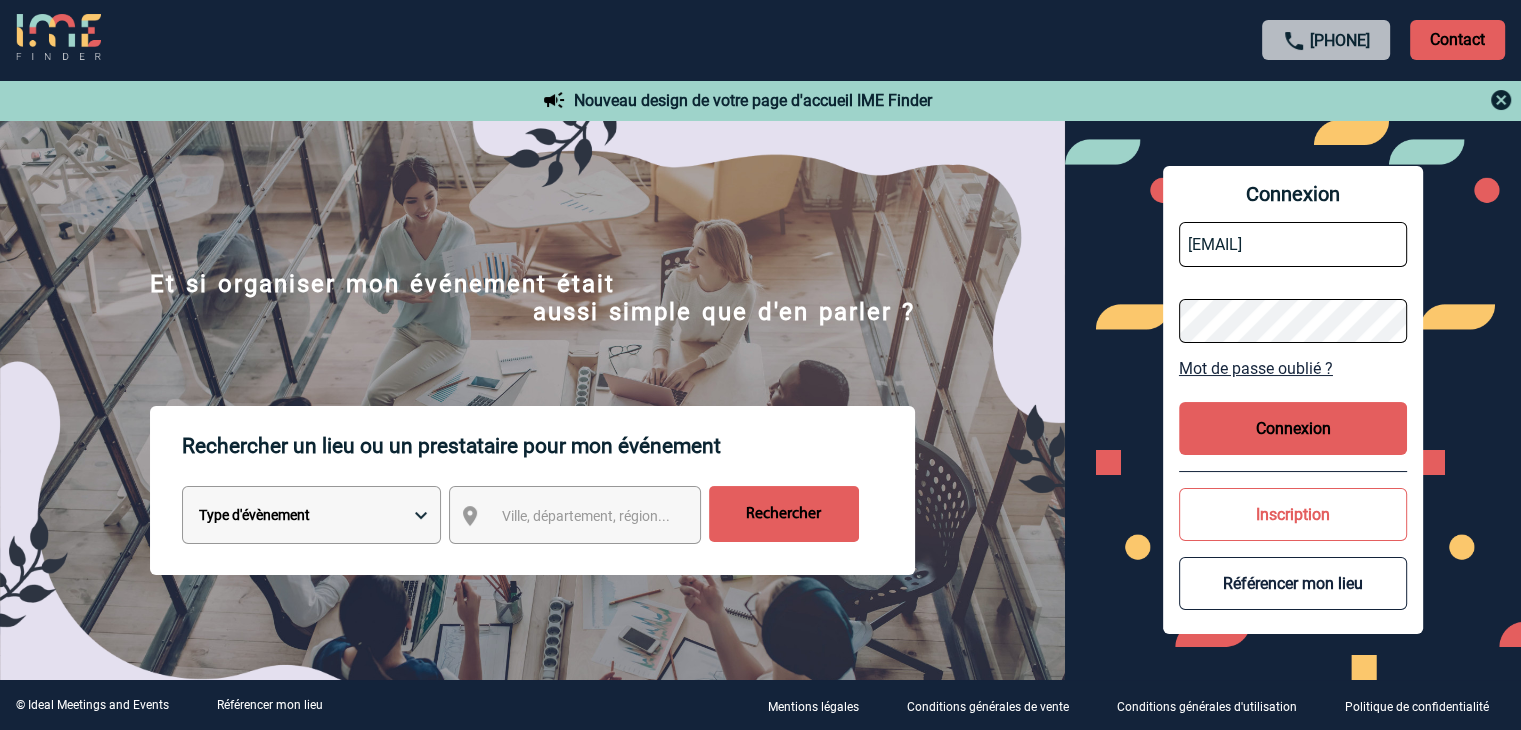 type on "[EMAIL]" 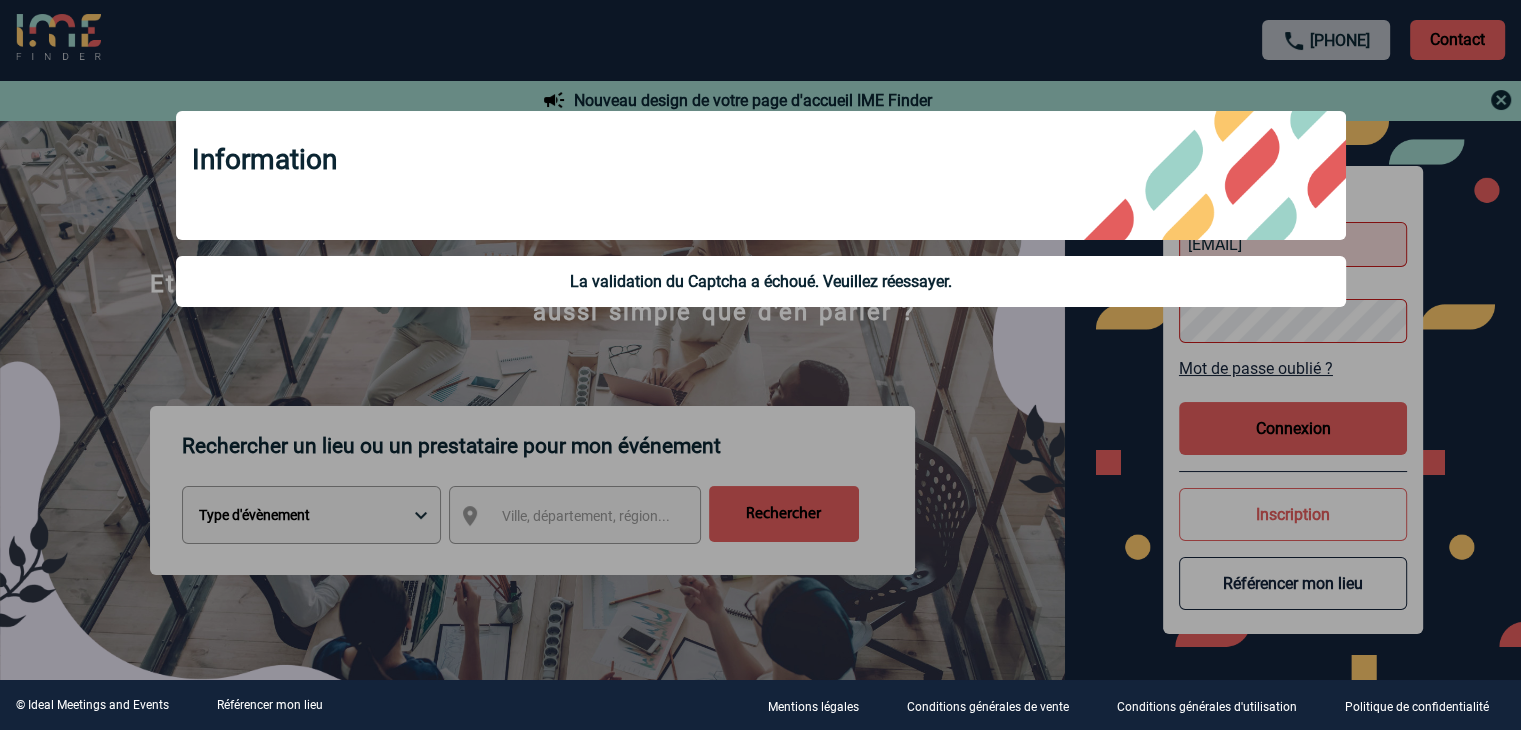 click at bounding box center (760, 365) 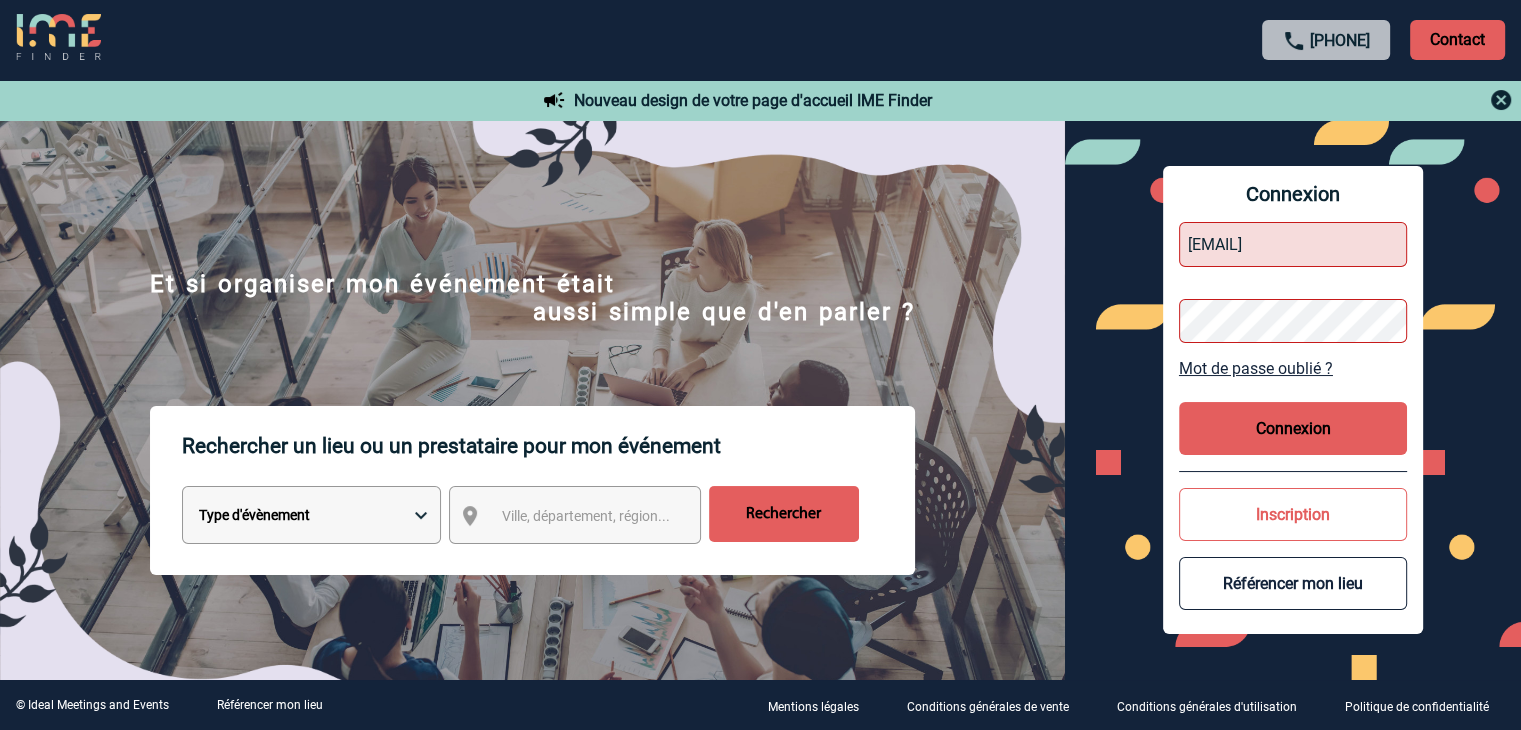 click on "Mot de passe oublié ?" at bounding box center (1293, 368) 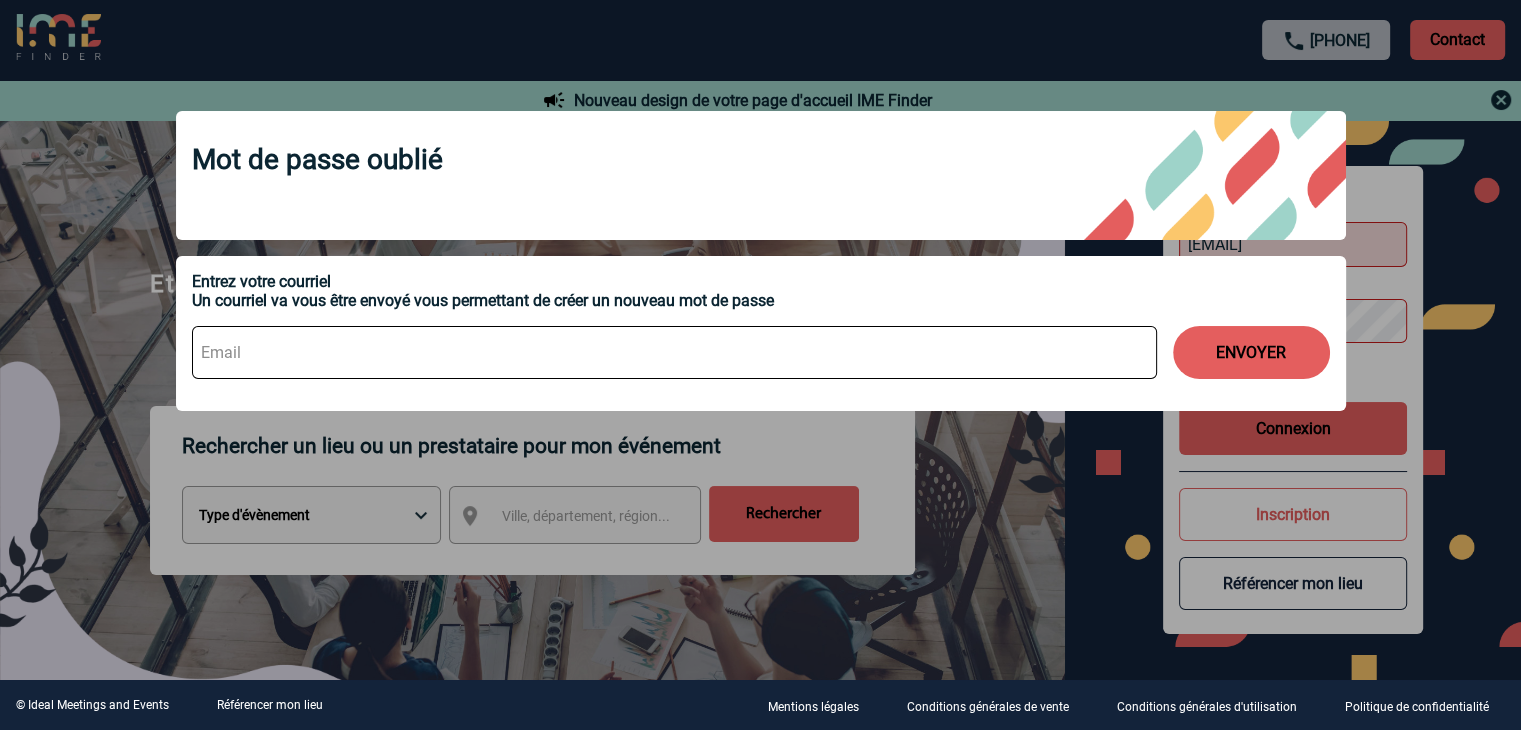 click at bounding box center [674, 352] 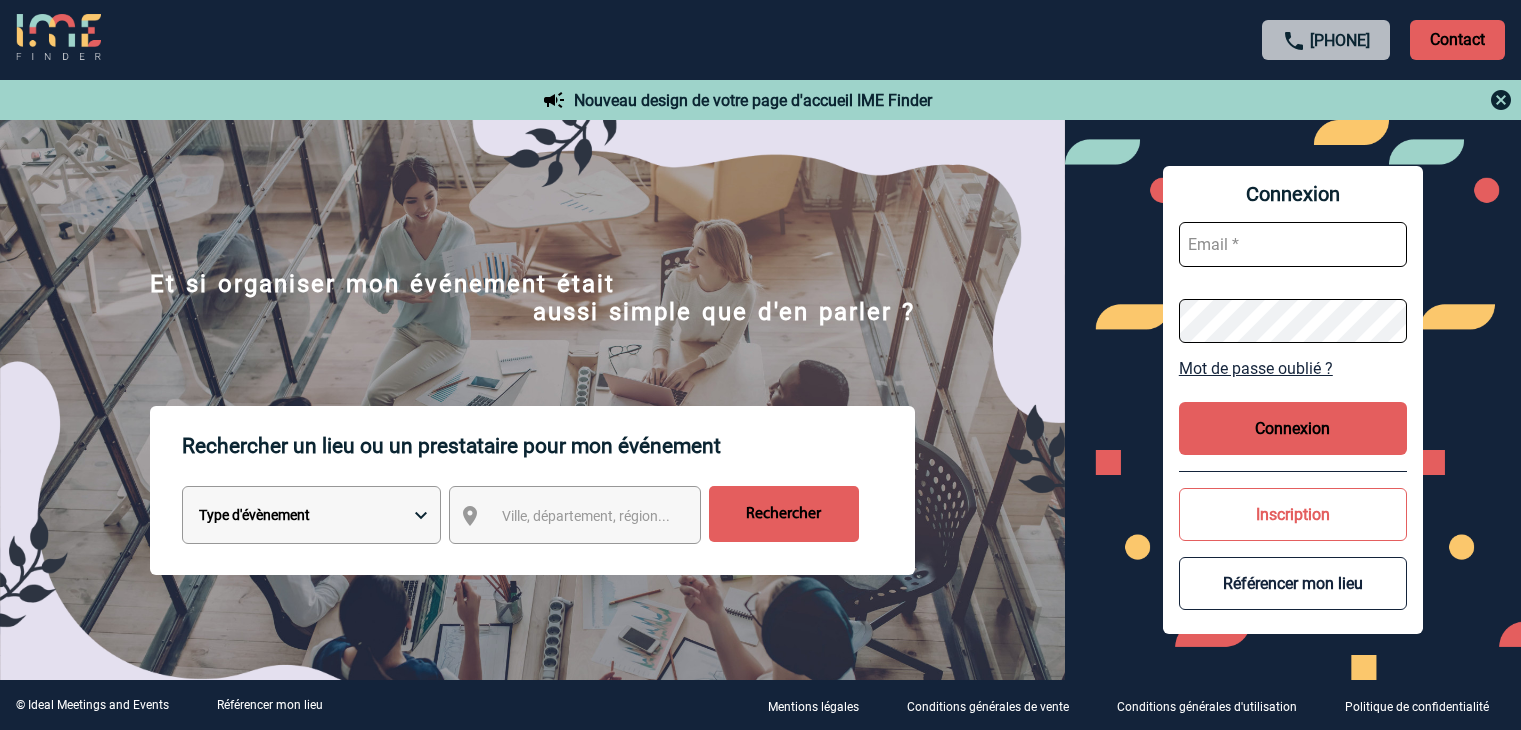 scroll, scrollTop: 0, scrollLeft: 0, axis: both 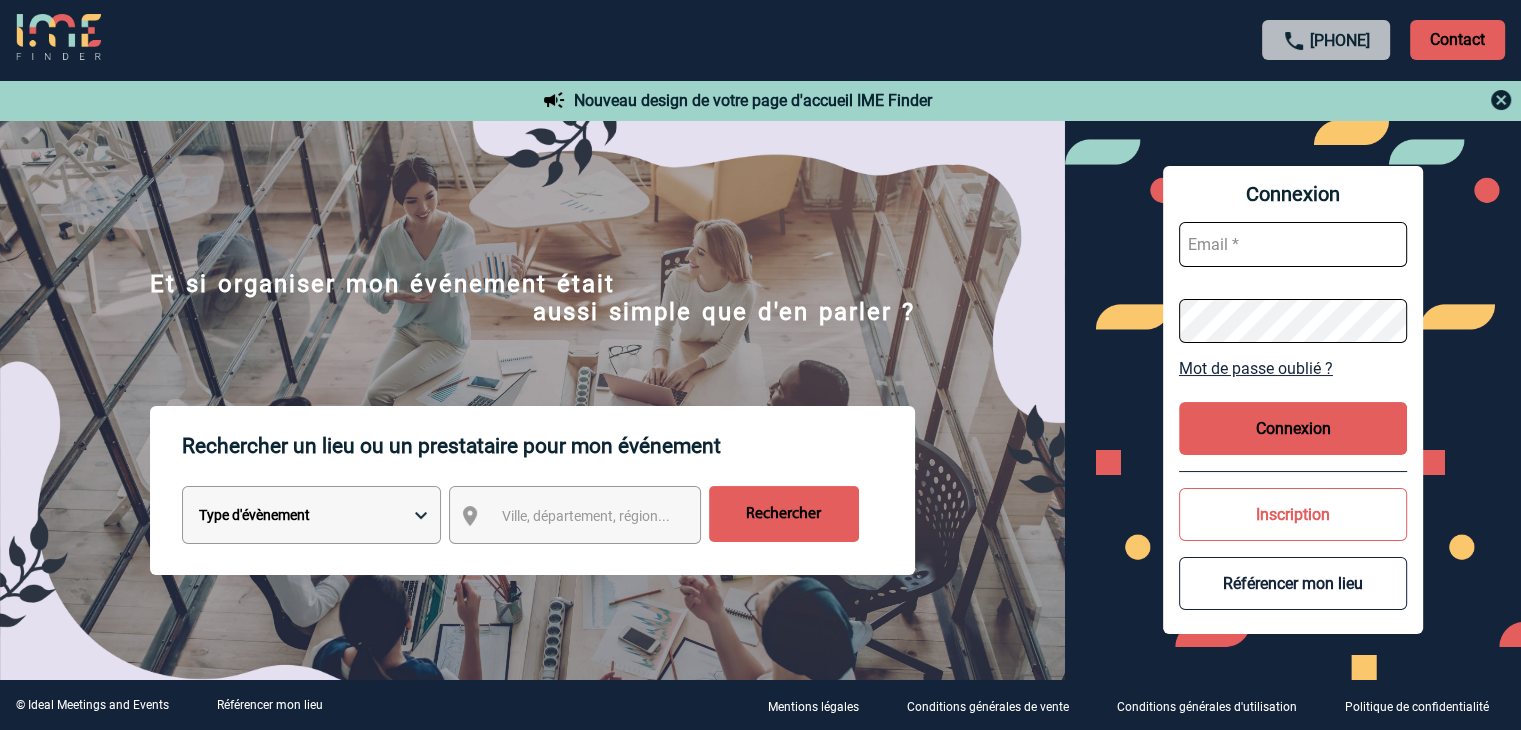 click at bounding box center [58, 38] 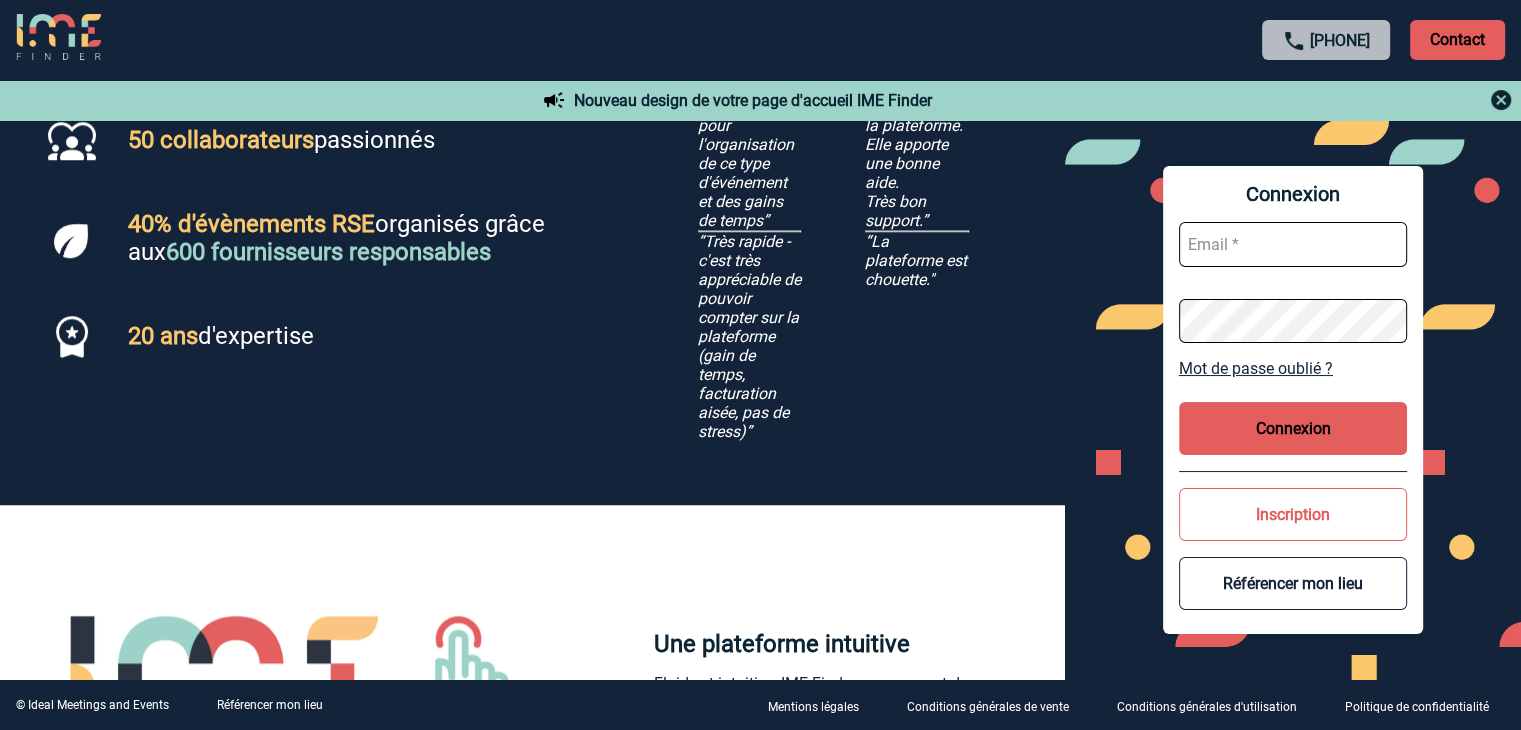 scroll, scrollTop: 1700, scrollLeft: 0, axis: vertical 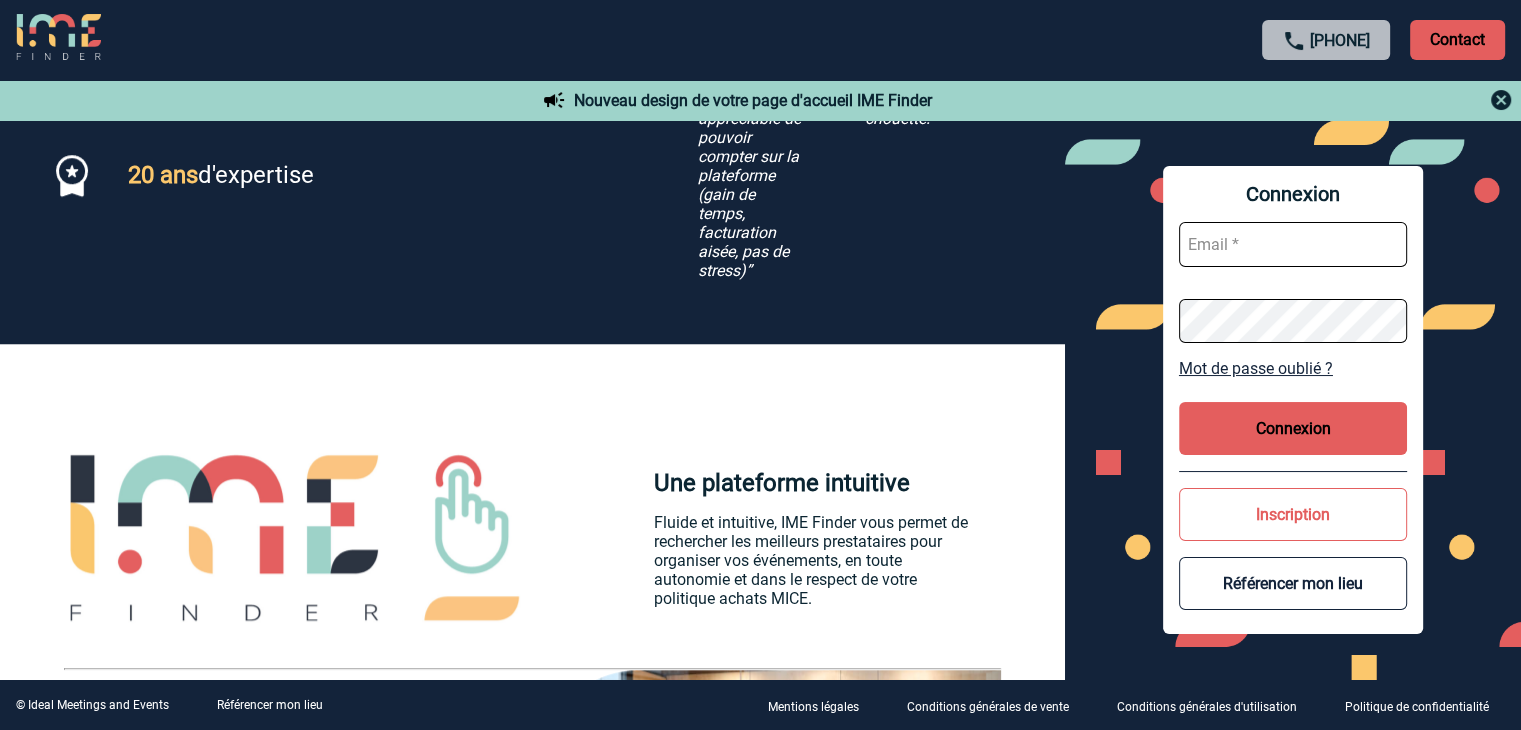 click at bounding box center (1501, 100) 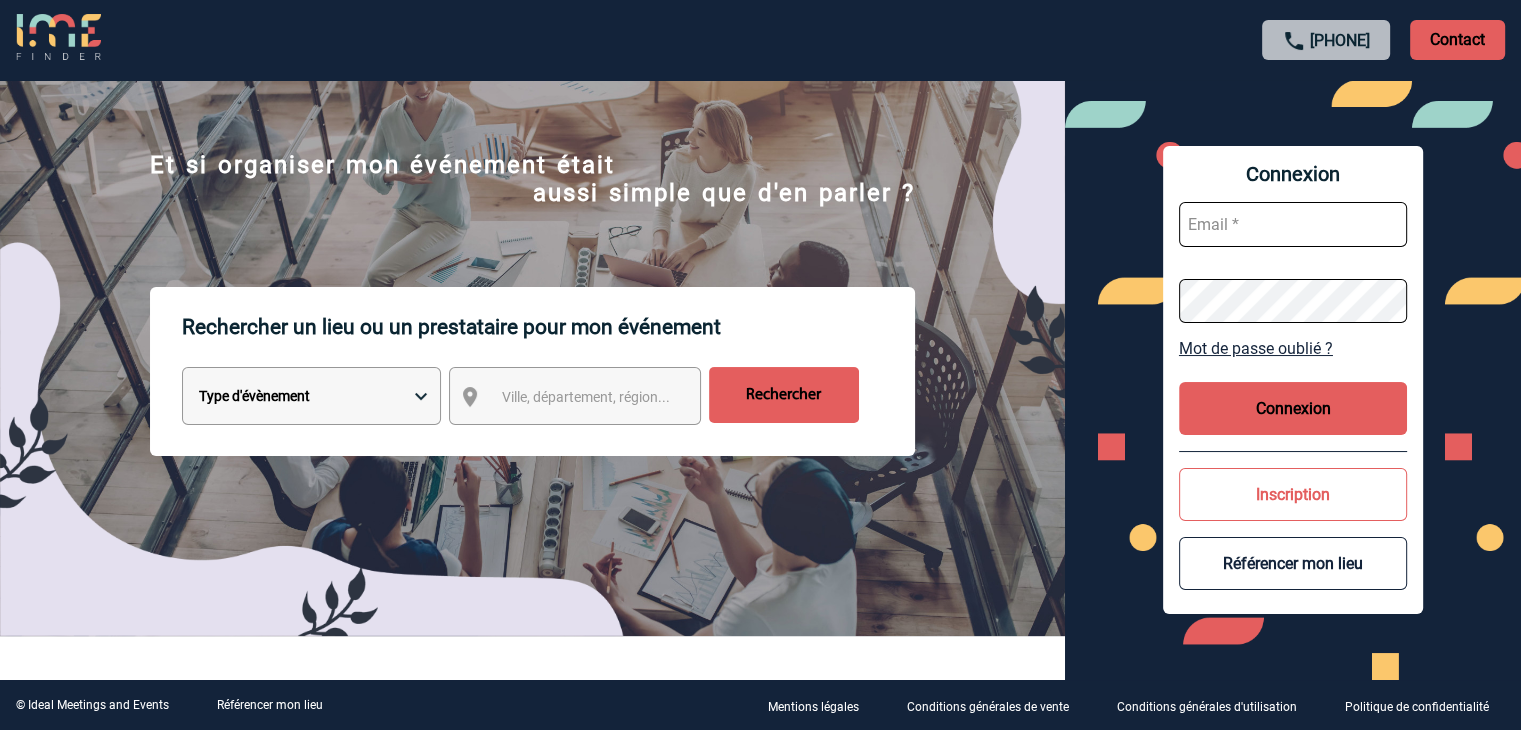 scroll, scrollTop: 0, scrollLeft: 0, axis: both 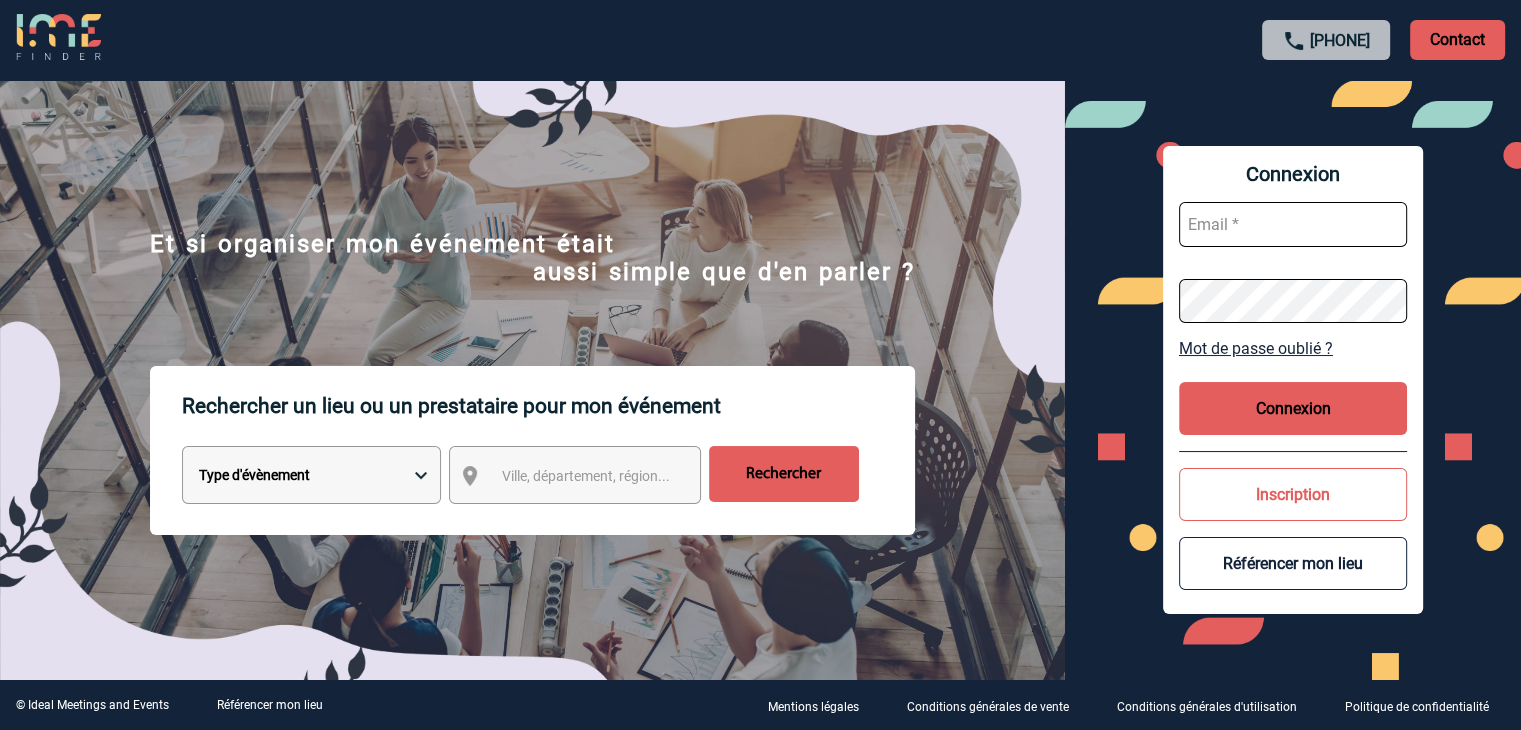 click at bounding box center [1293, 224] 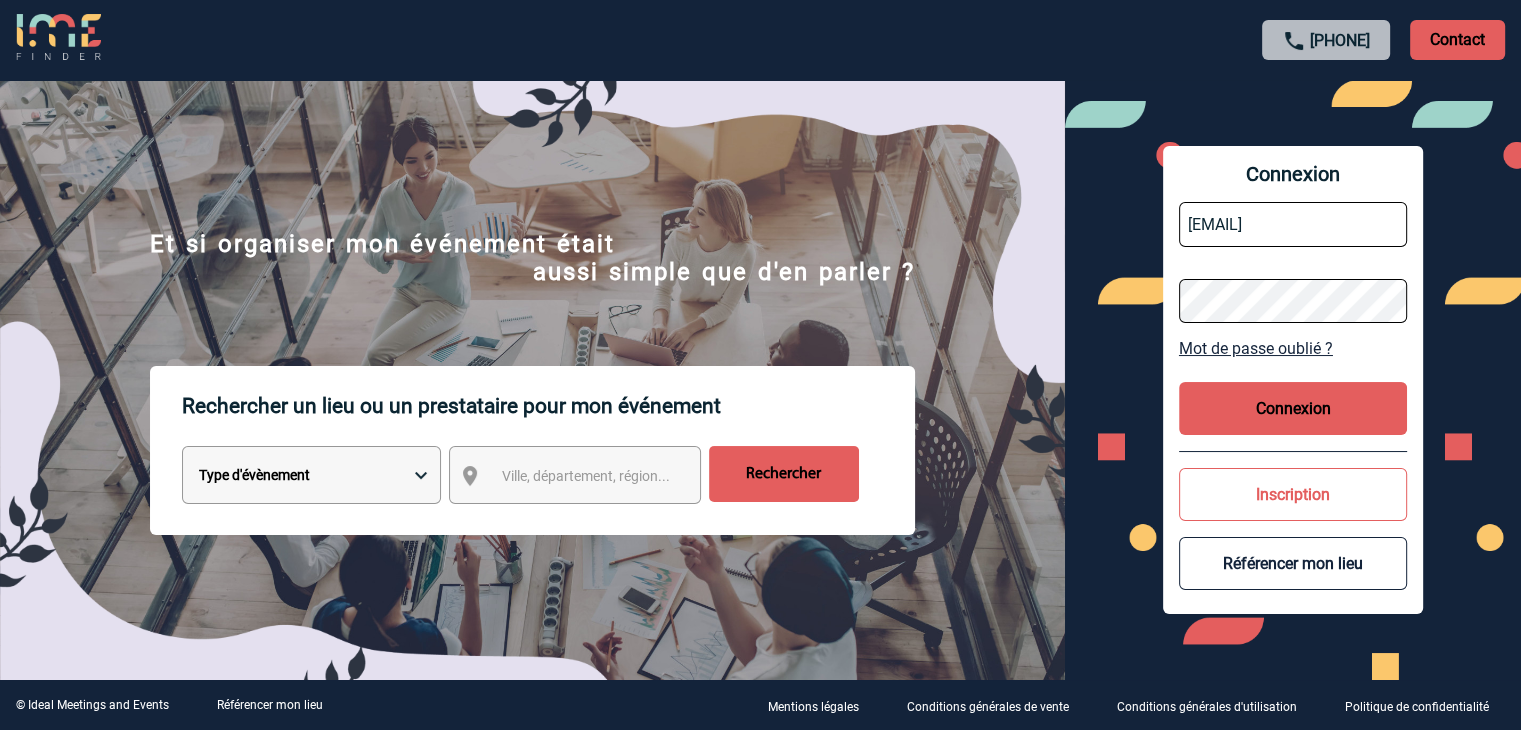 type on "[EMAIL]" 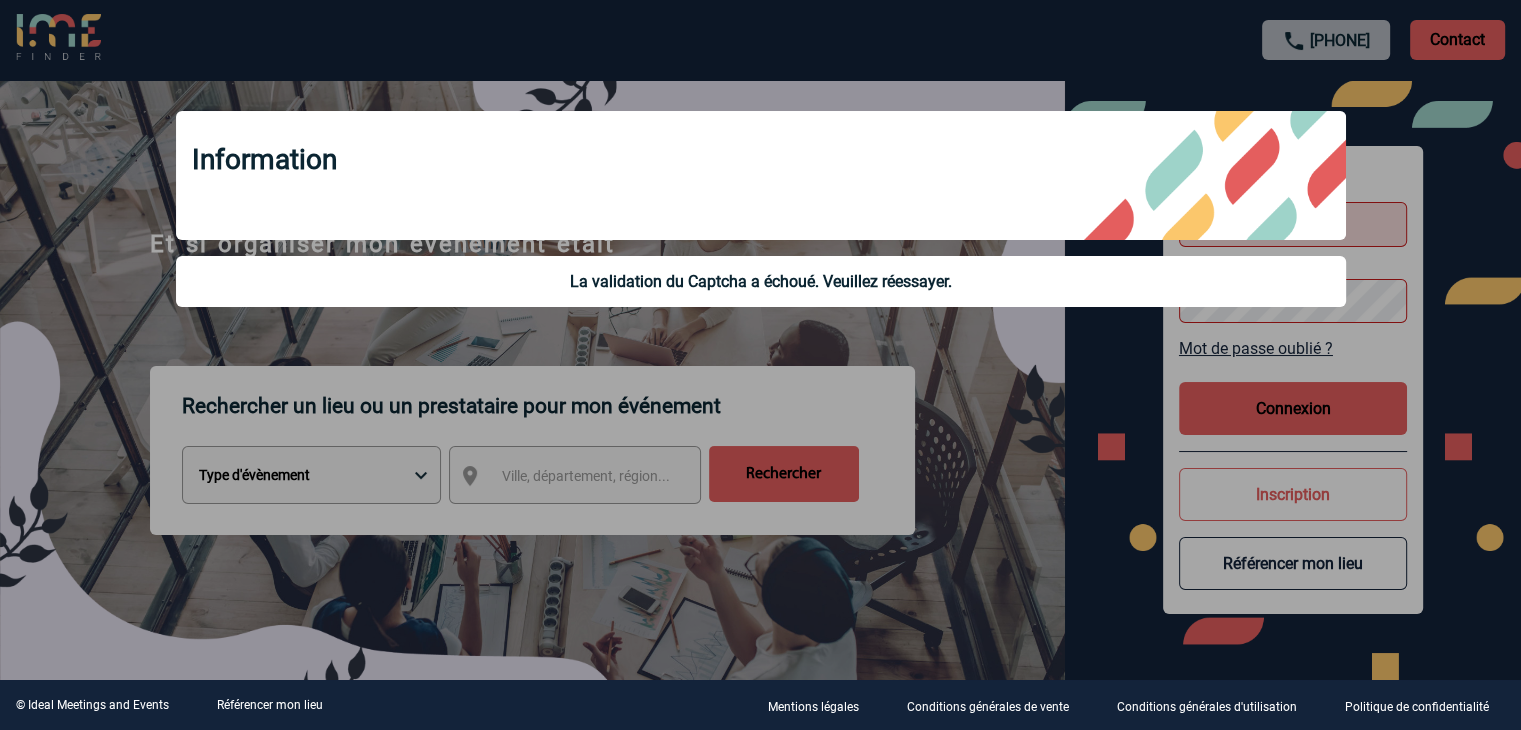 click at bounding box center [760, 365] 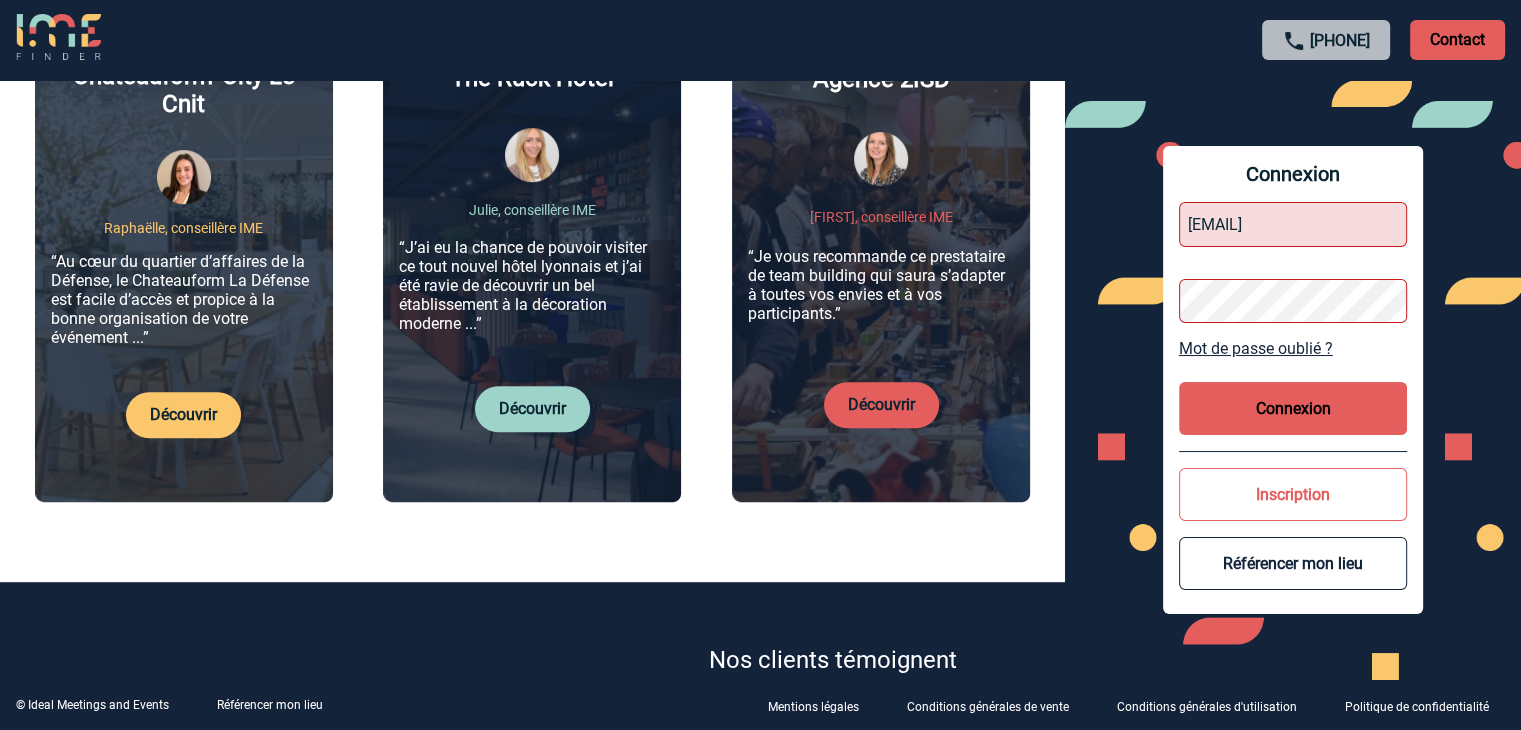scroll, scrollTop: 1000, scrollLeft: 0, axis: vertical 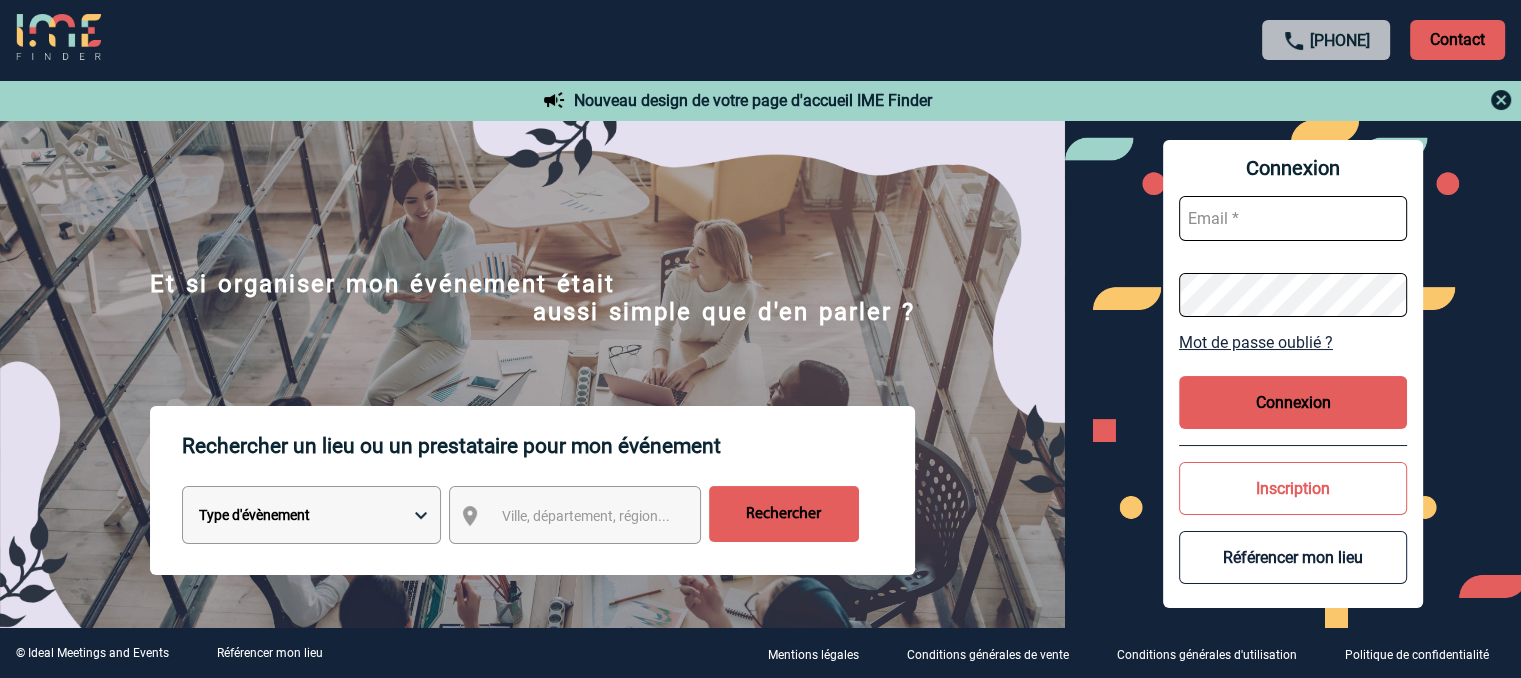 click at bounding box center (1293, 218) 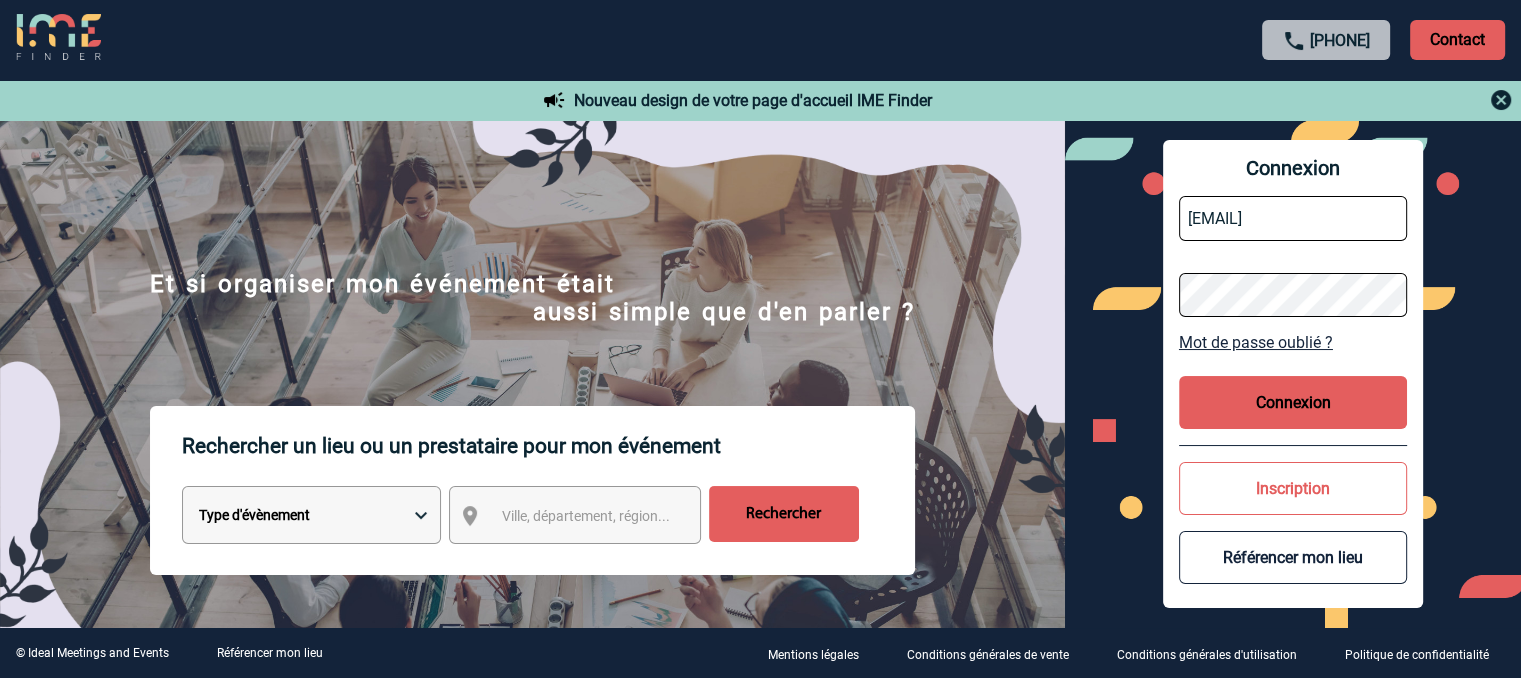 type on "[EMAIL]" 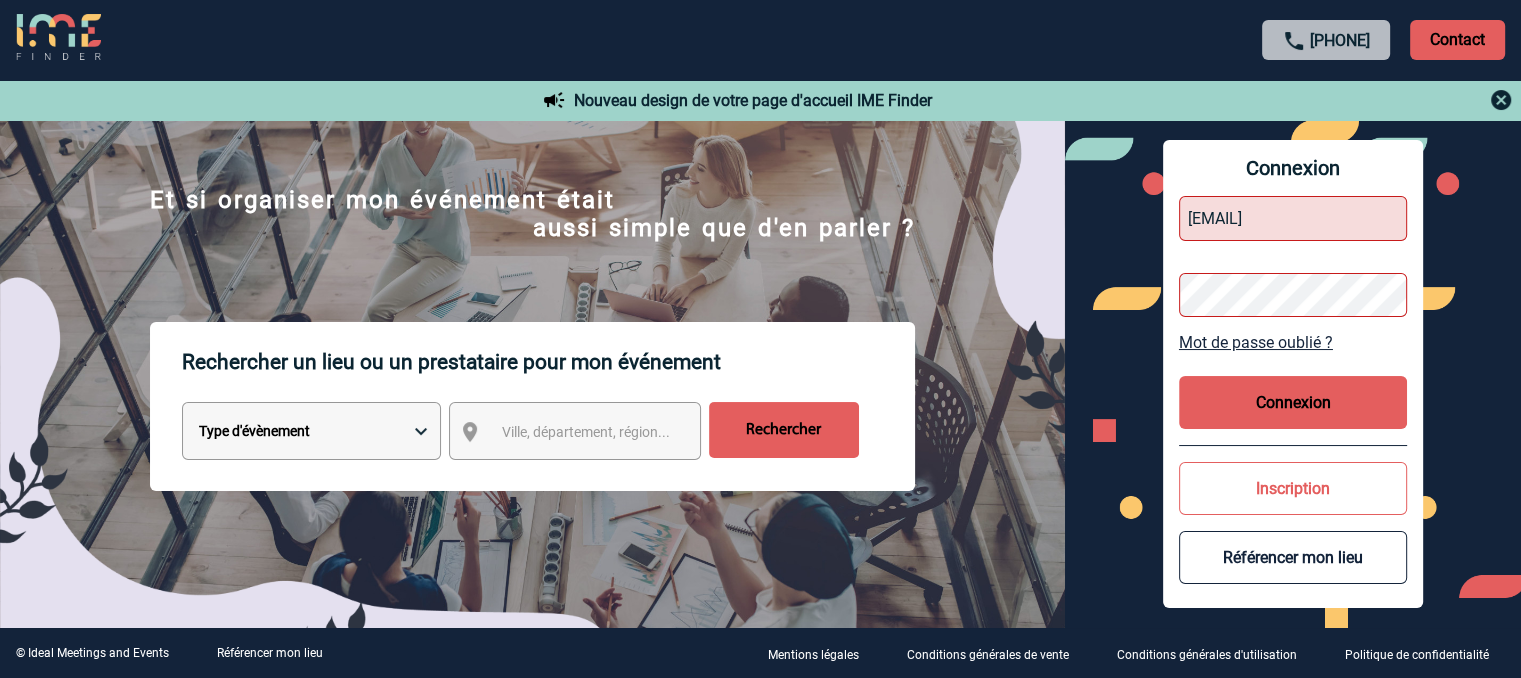 scroll, scrollTop: 200, scrollLeft: 0, axis: vertical 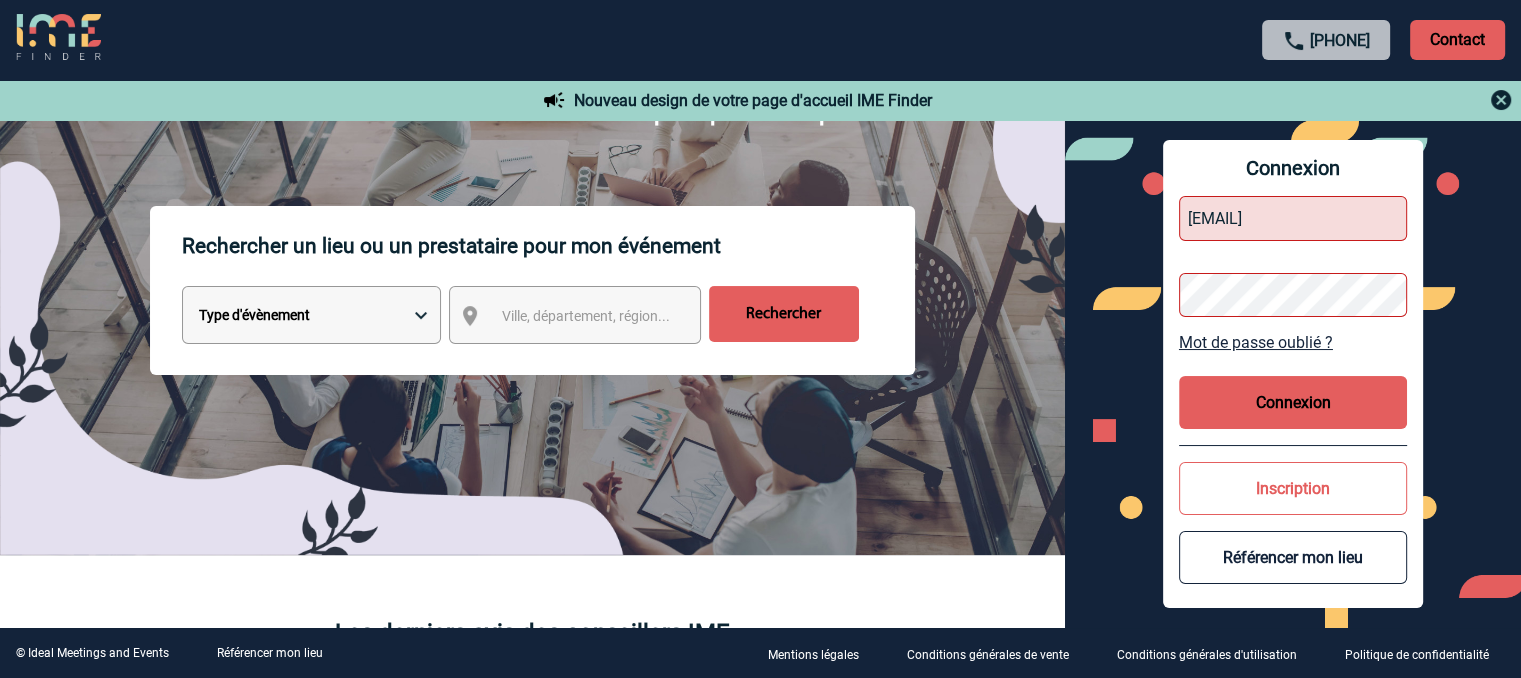 click on "Connexion" at bounding box center (1293, 402) 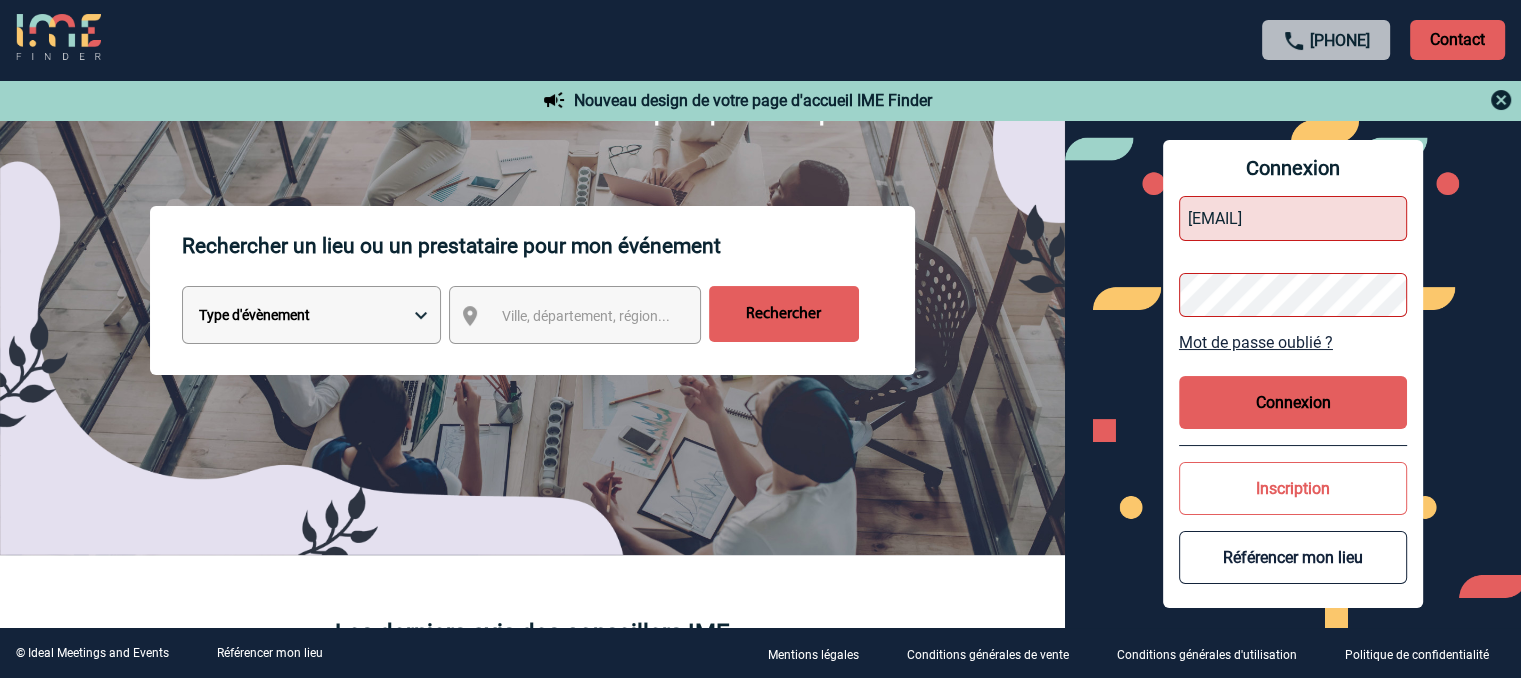click on "Connexion" at bounding box center [1293, 402] 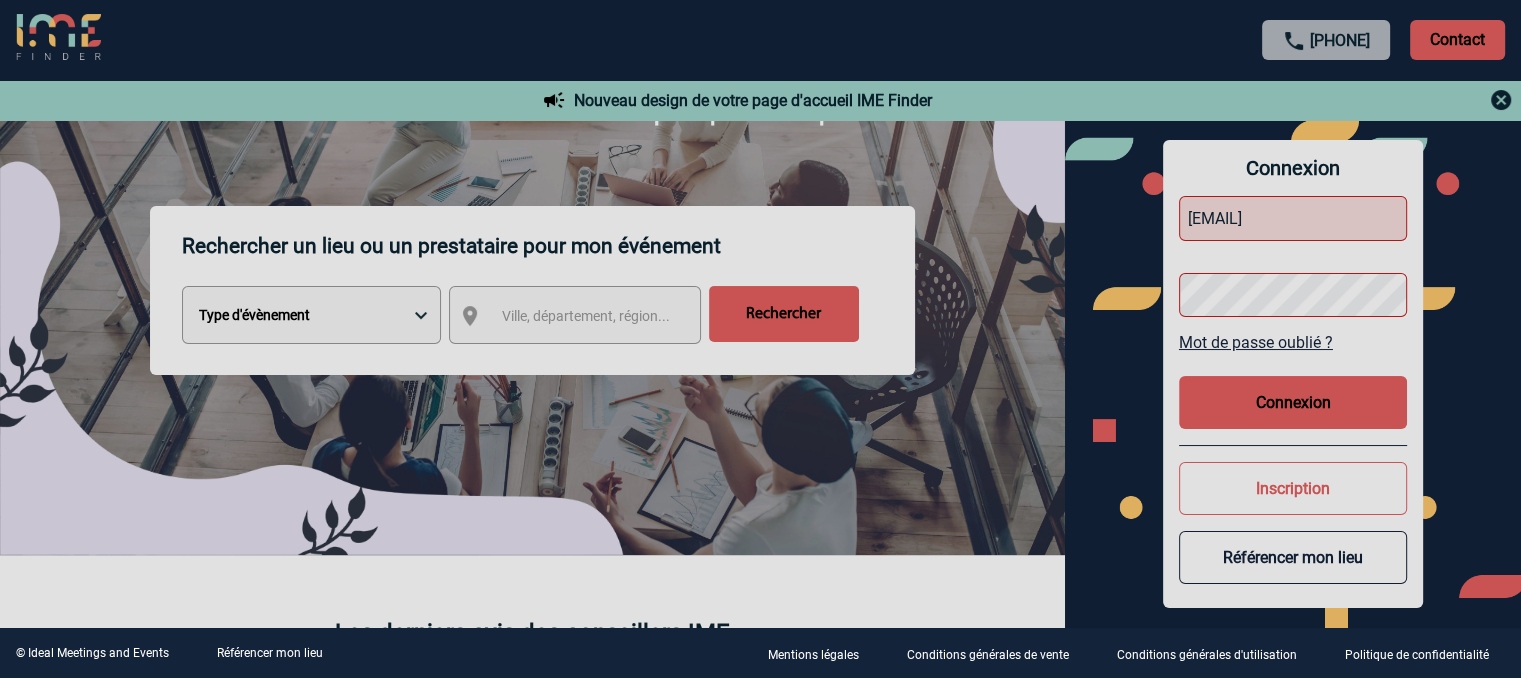 click at bounding box center [760, 339] 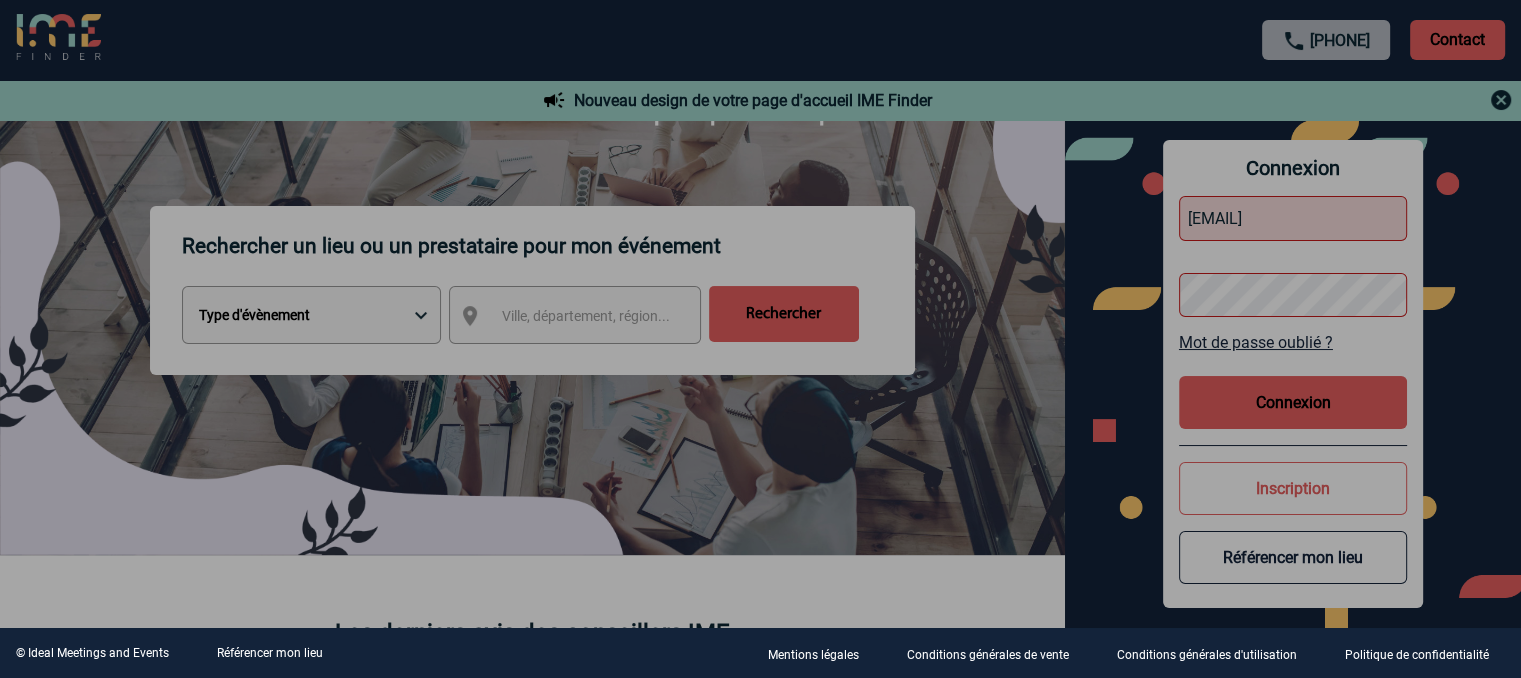 click at bounding box center [760, 339] 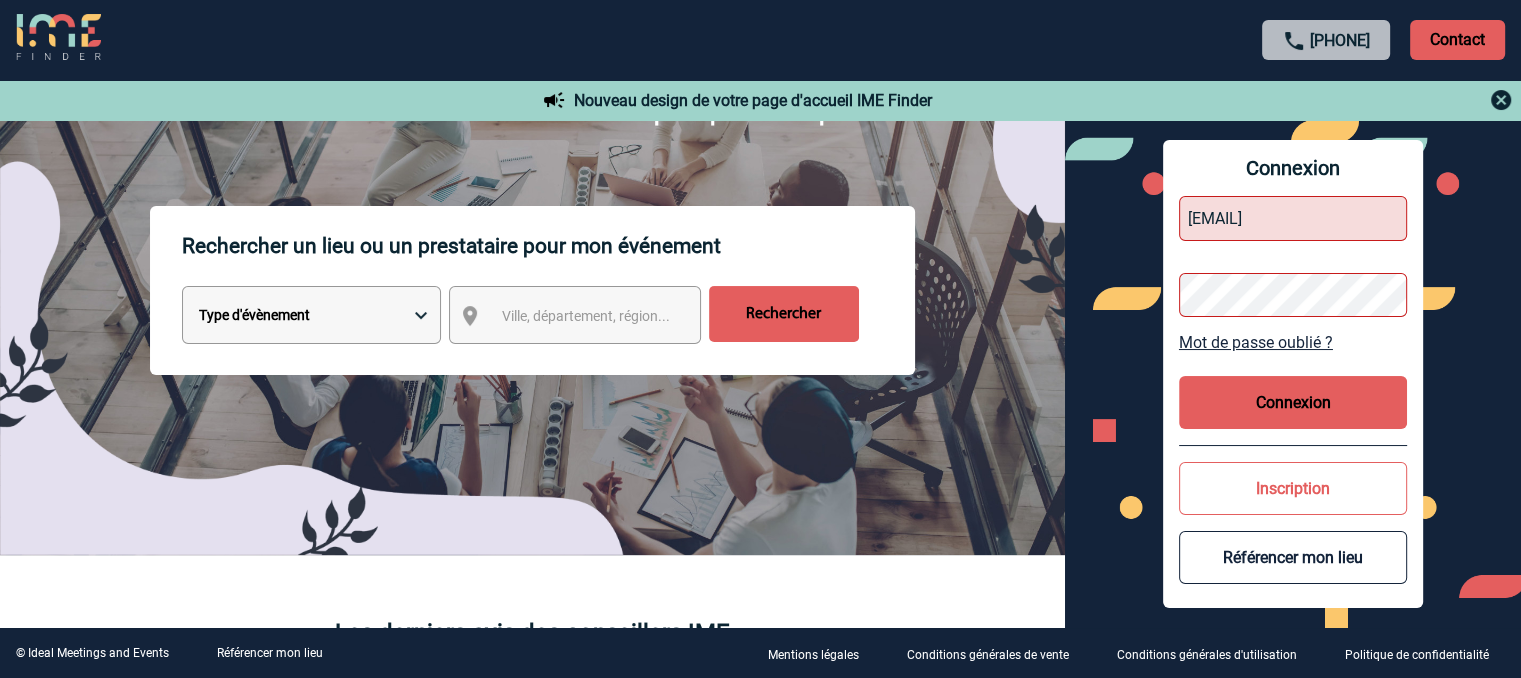 click on "Connexion" at bounding box center (1293, 402) 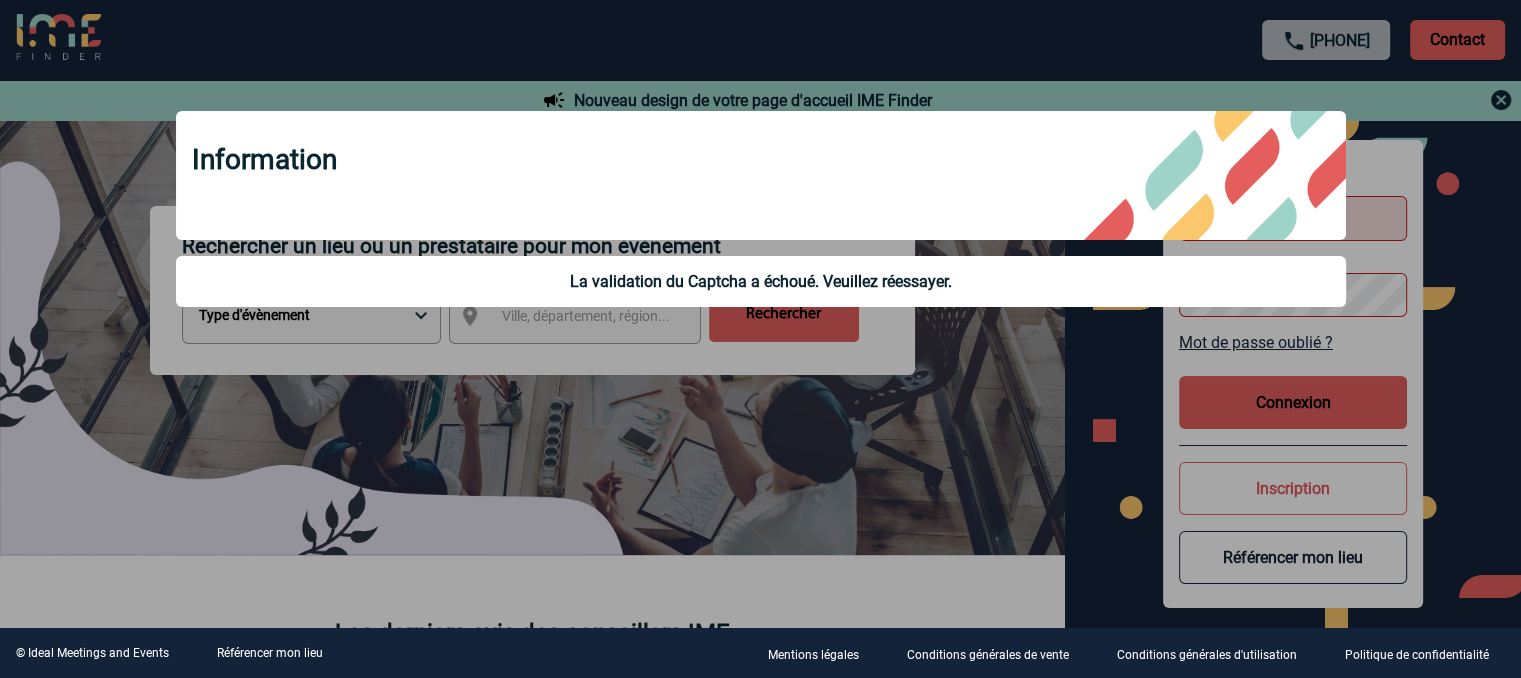 click at bounding box center [760, 339] 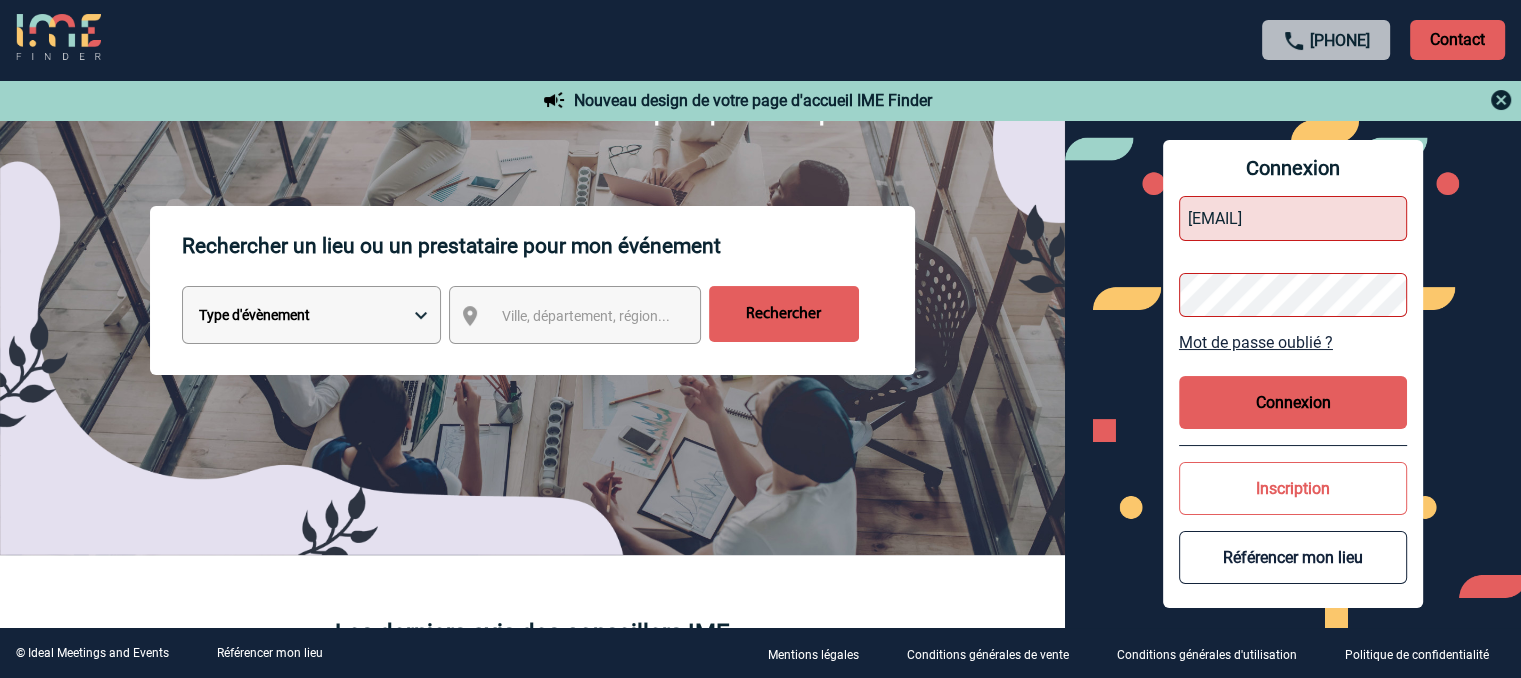 click on "Connexion
[EMAIL]
Mot de passe oublié ?
Connexion
Inscription
Référencer mon lieu" at bounding box center (1293, 374) 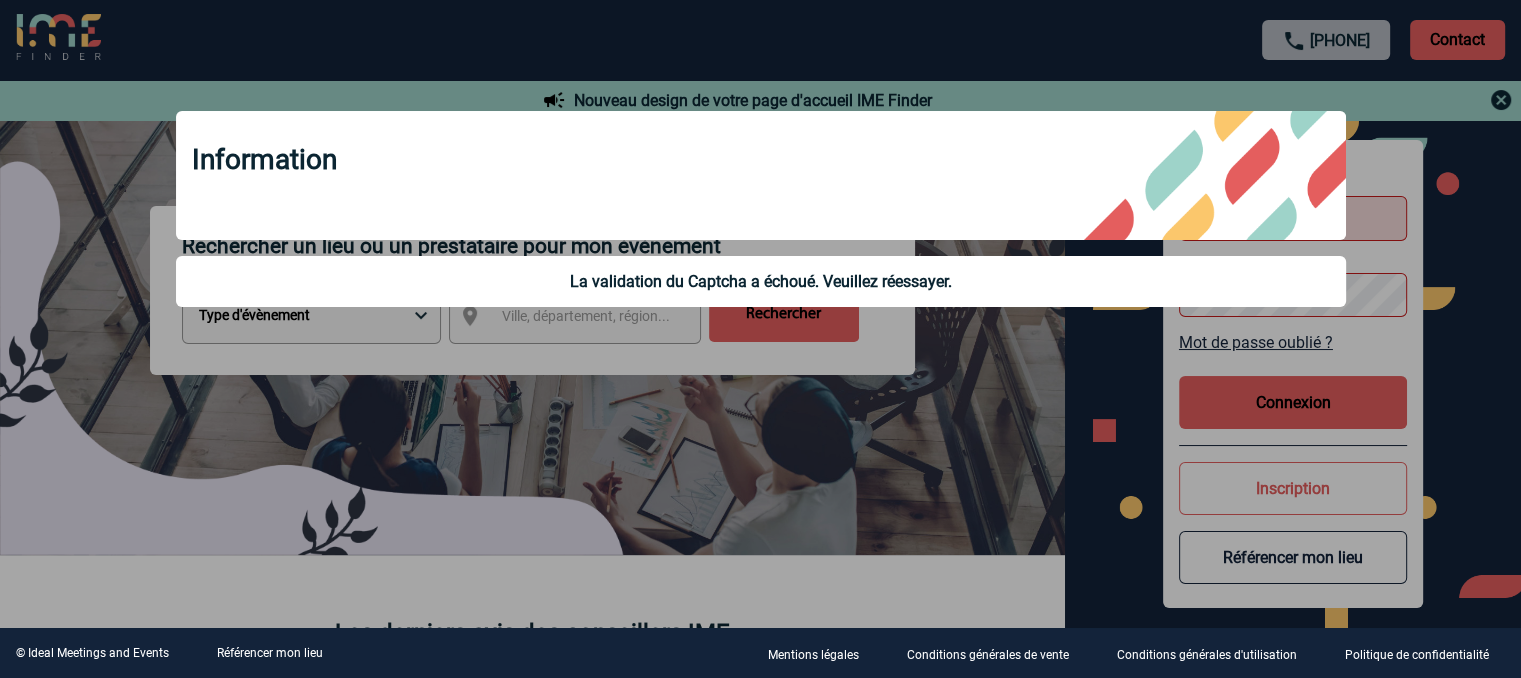 type 